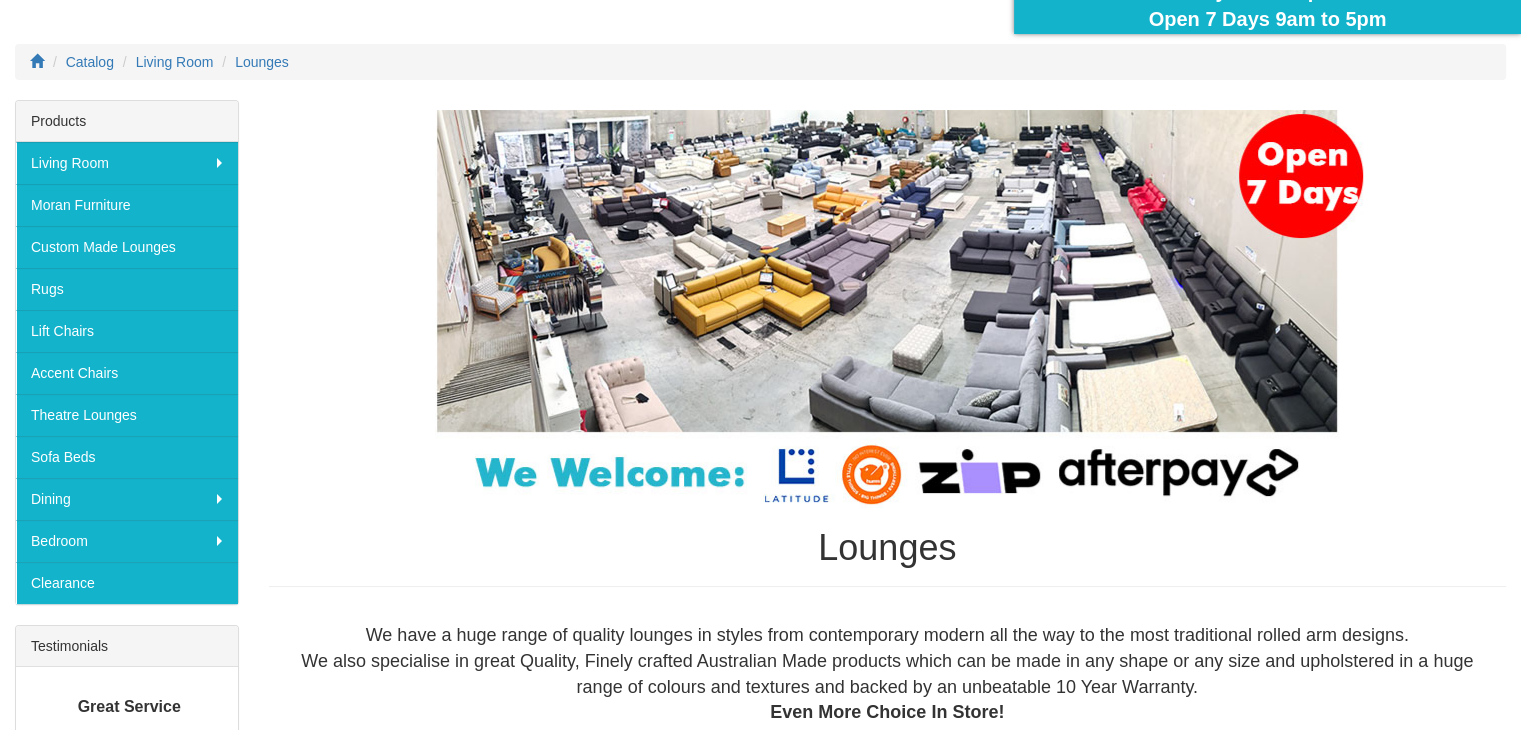 scroll, scrollTop: 200, scrollLeft: 0, axis: vertical 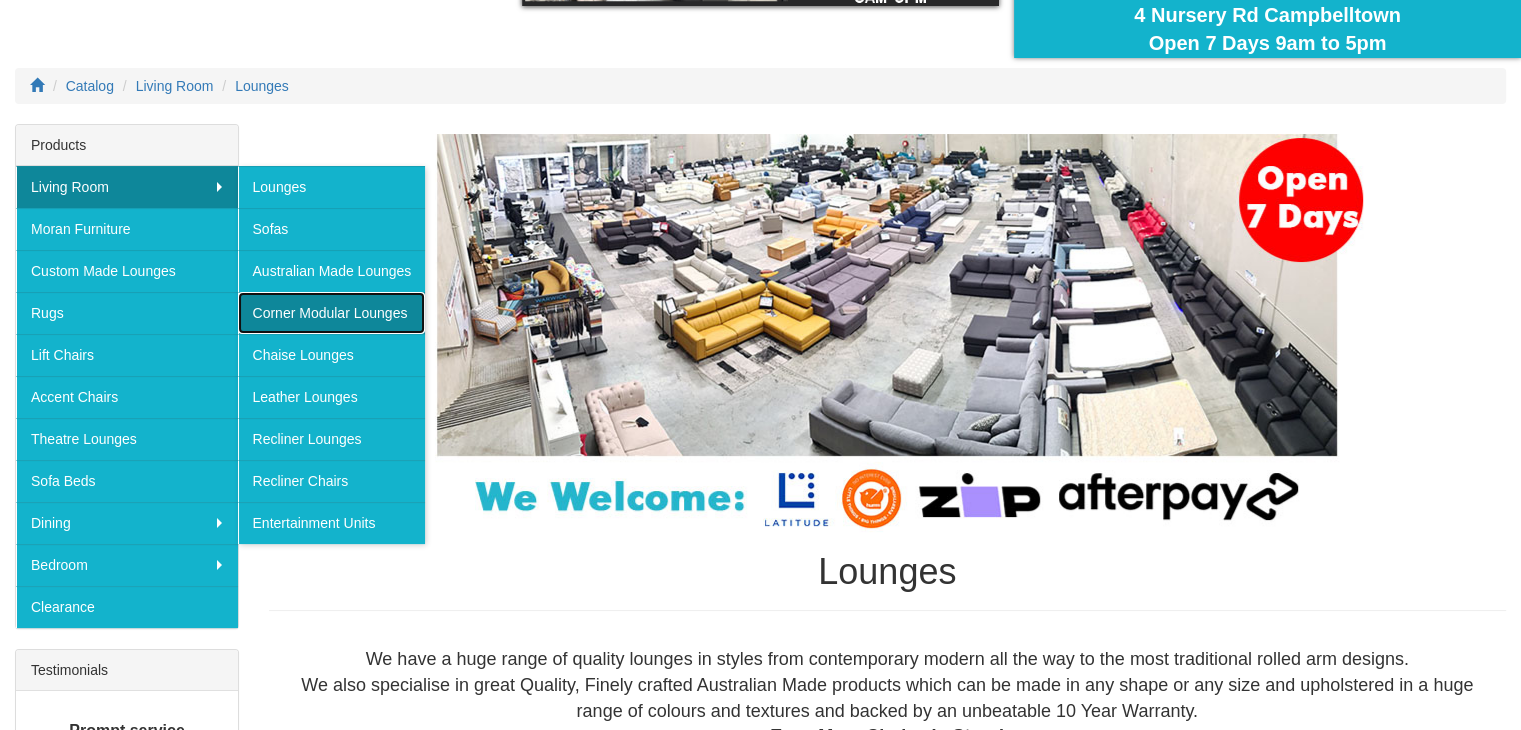click on "Corner Modular Lounges" at bounding box center [332, 313] 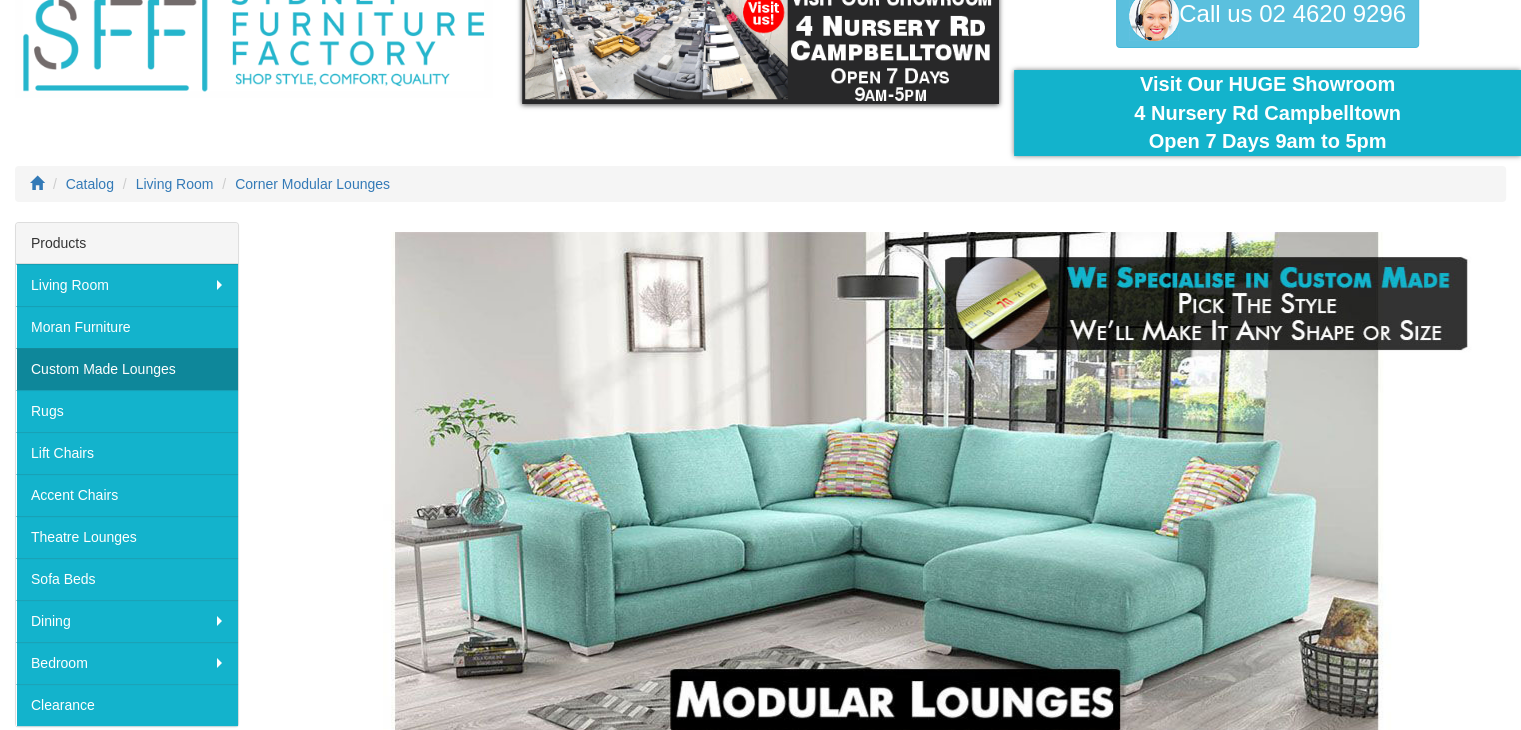 scroll, scrollTop: 100, scrollLeft: 0, axis: vertical 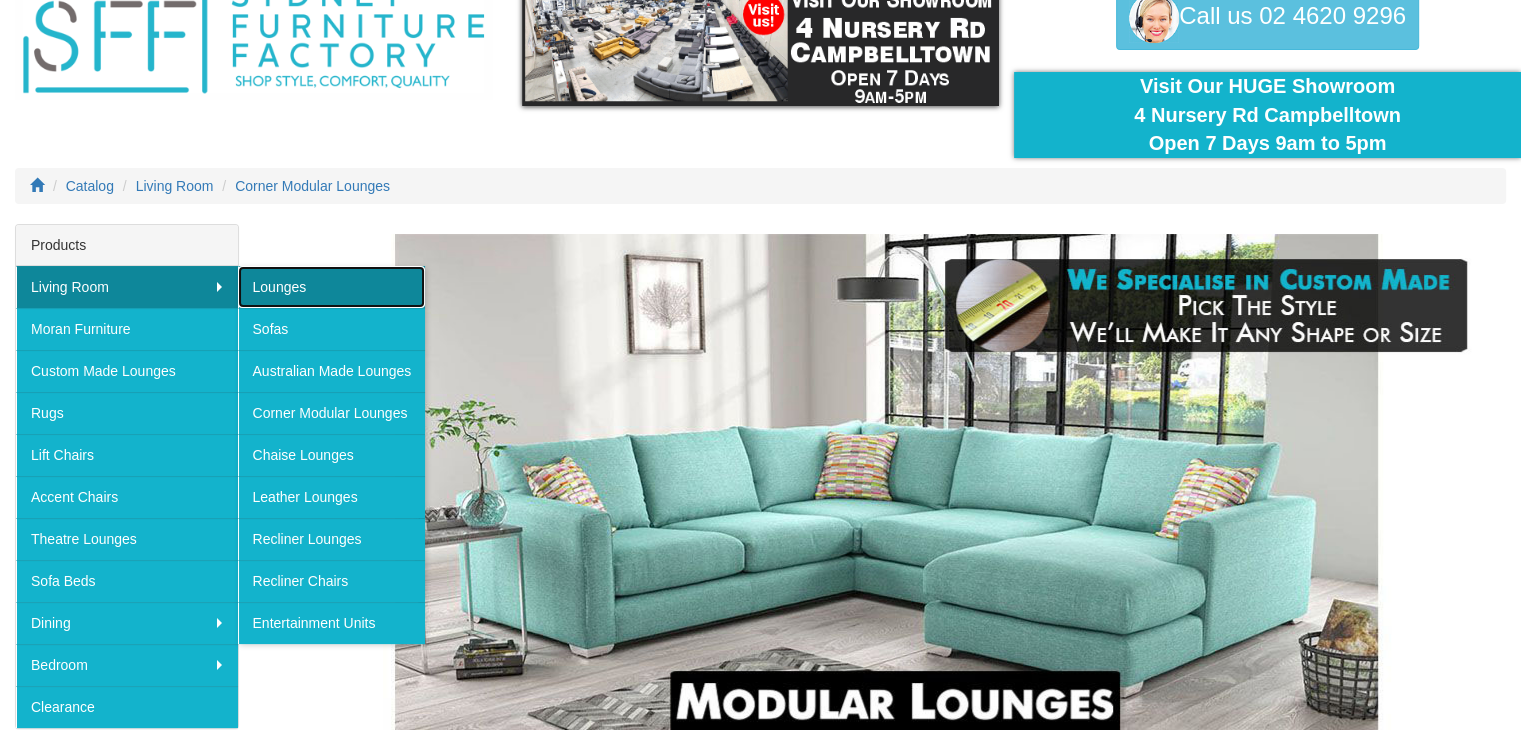 click on "Lounges" at bounding box center [332, 287] 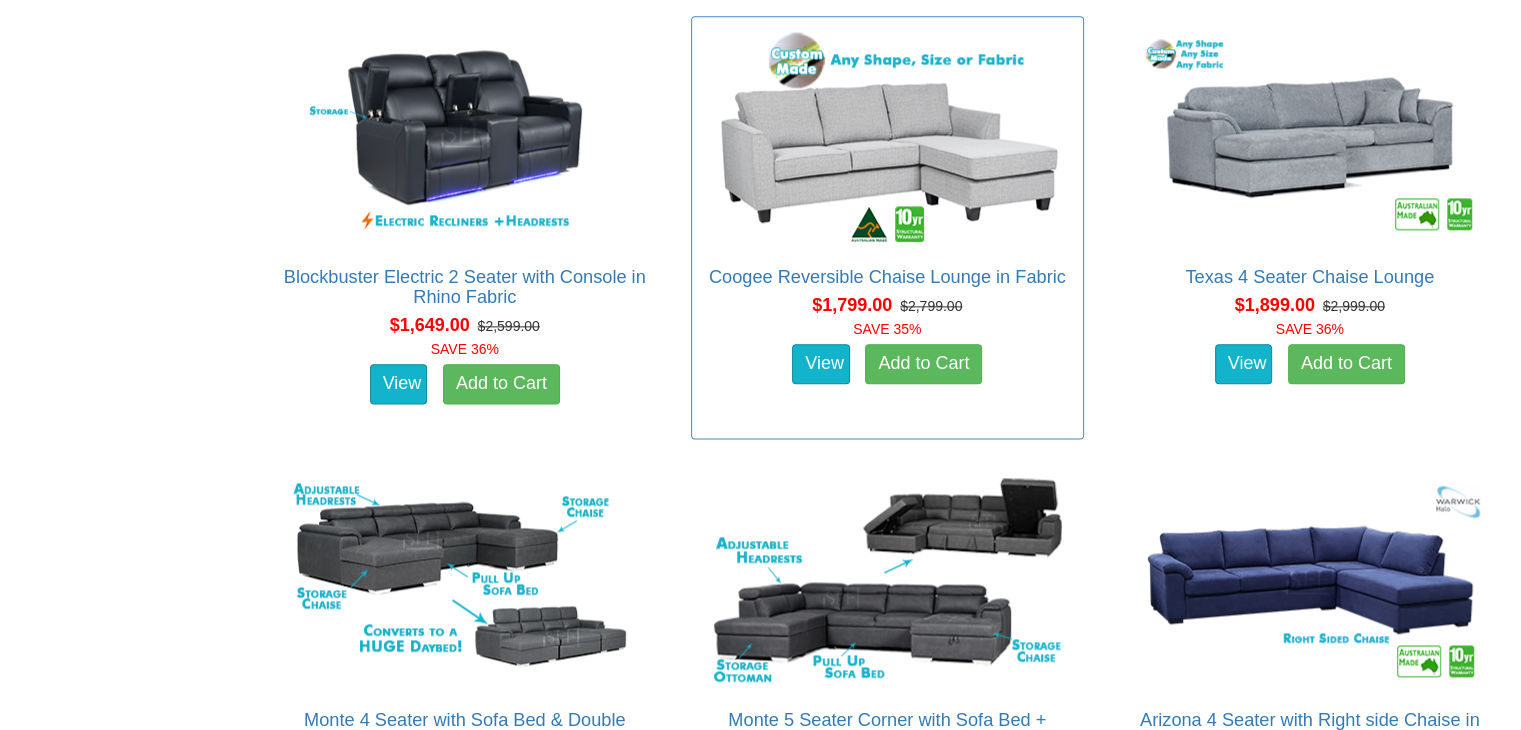 scroll, scrollTop: 2600, scrollLeft: 0, axis: vertical 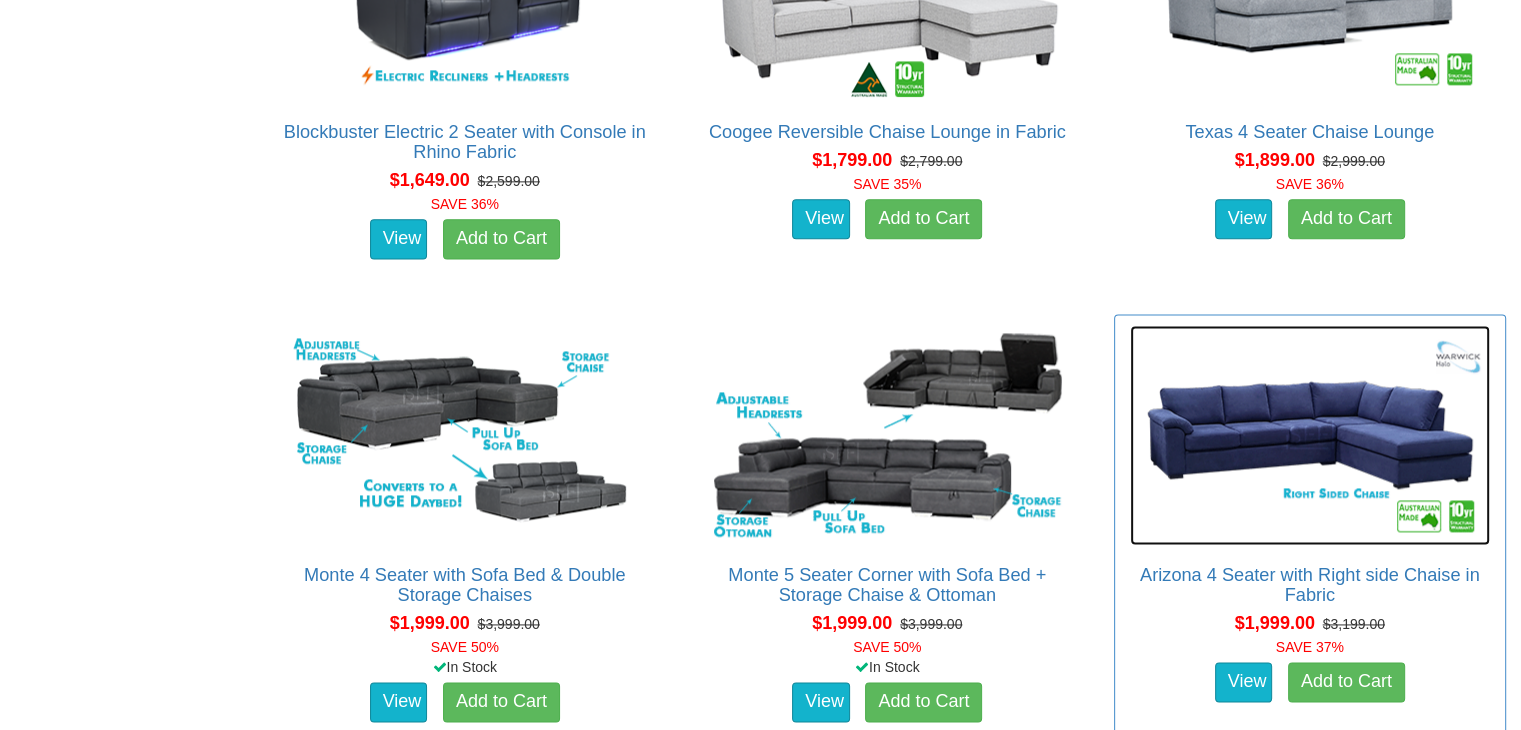 click at bounding box center (1310, 435) 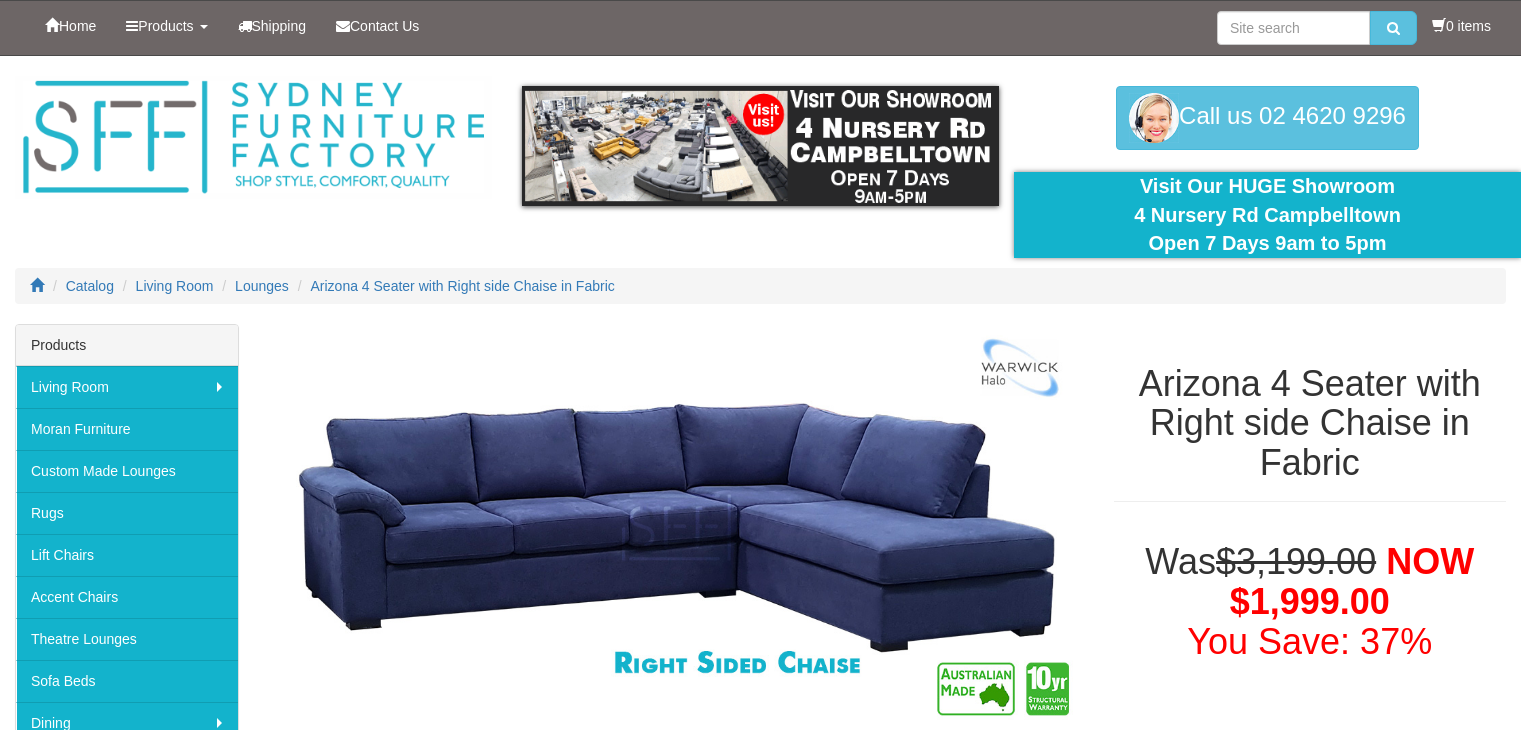 scroll, scrollTop: 0, scrollLeft: 0, axis: both 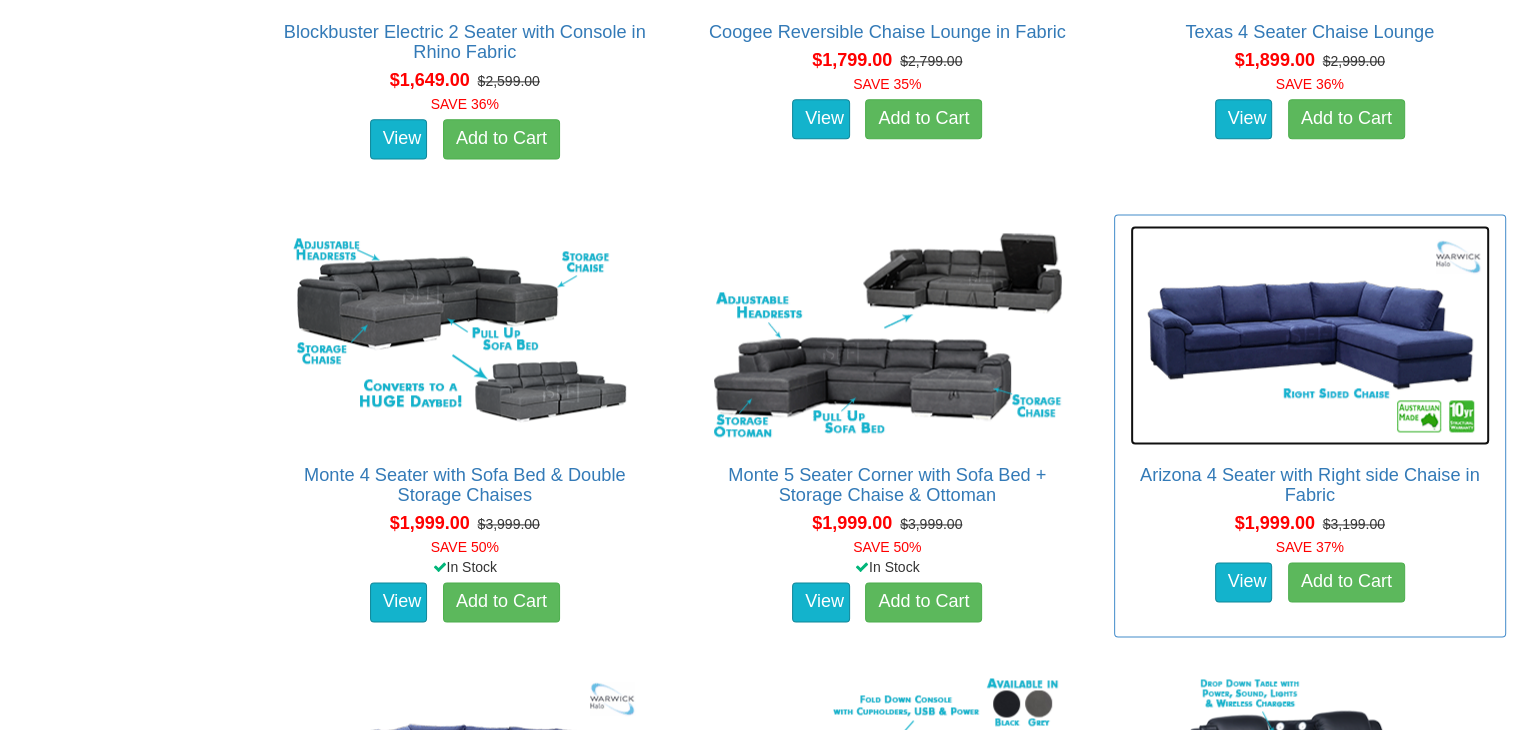 click at bounding box center (1310, 335) 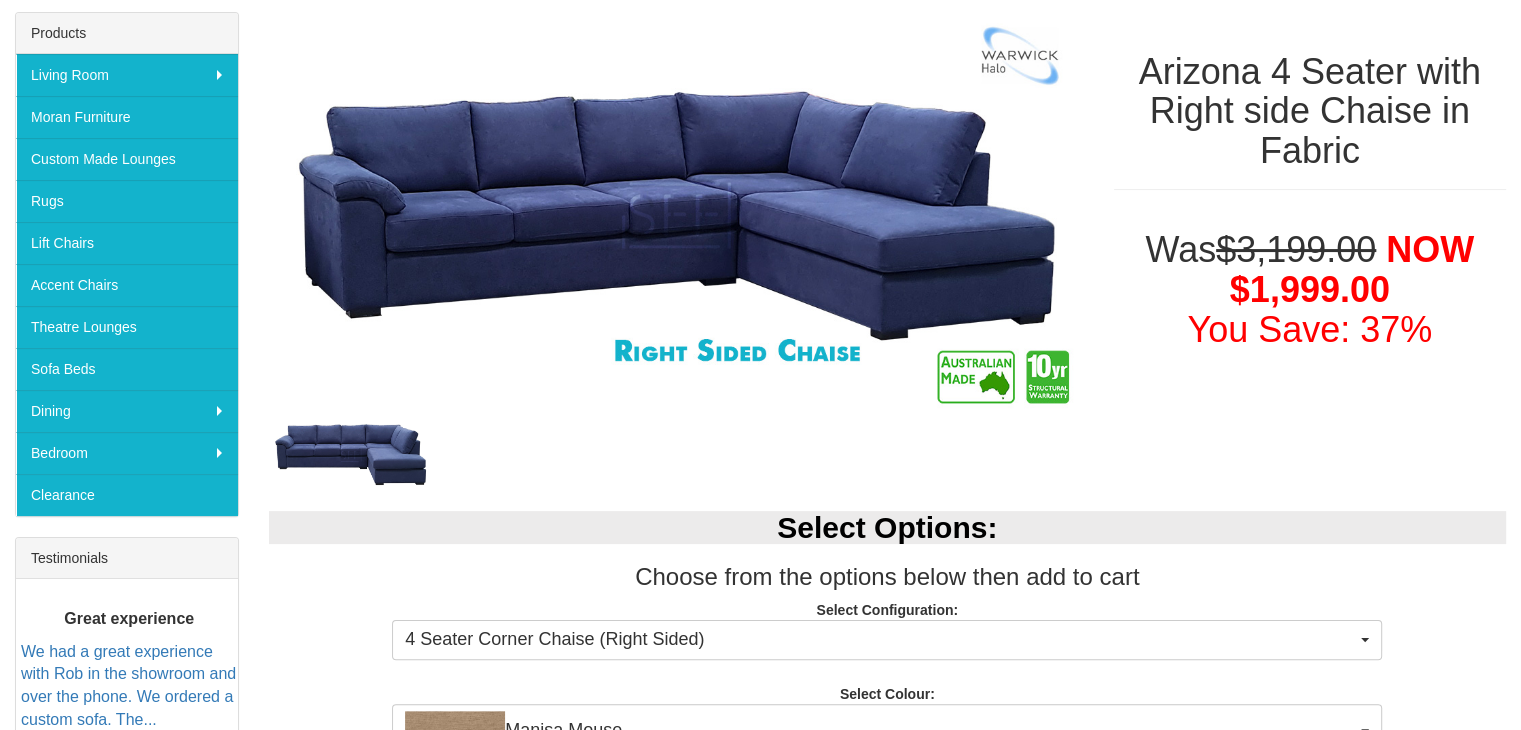 scroll, scrollTop: 600, scrollLeft: 0, axis: vertical 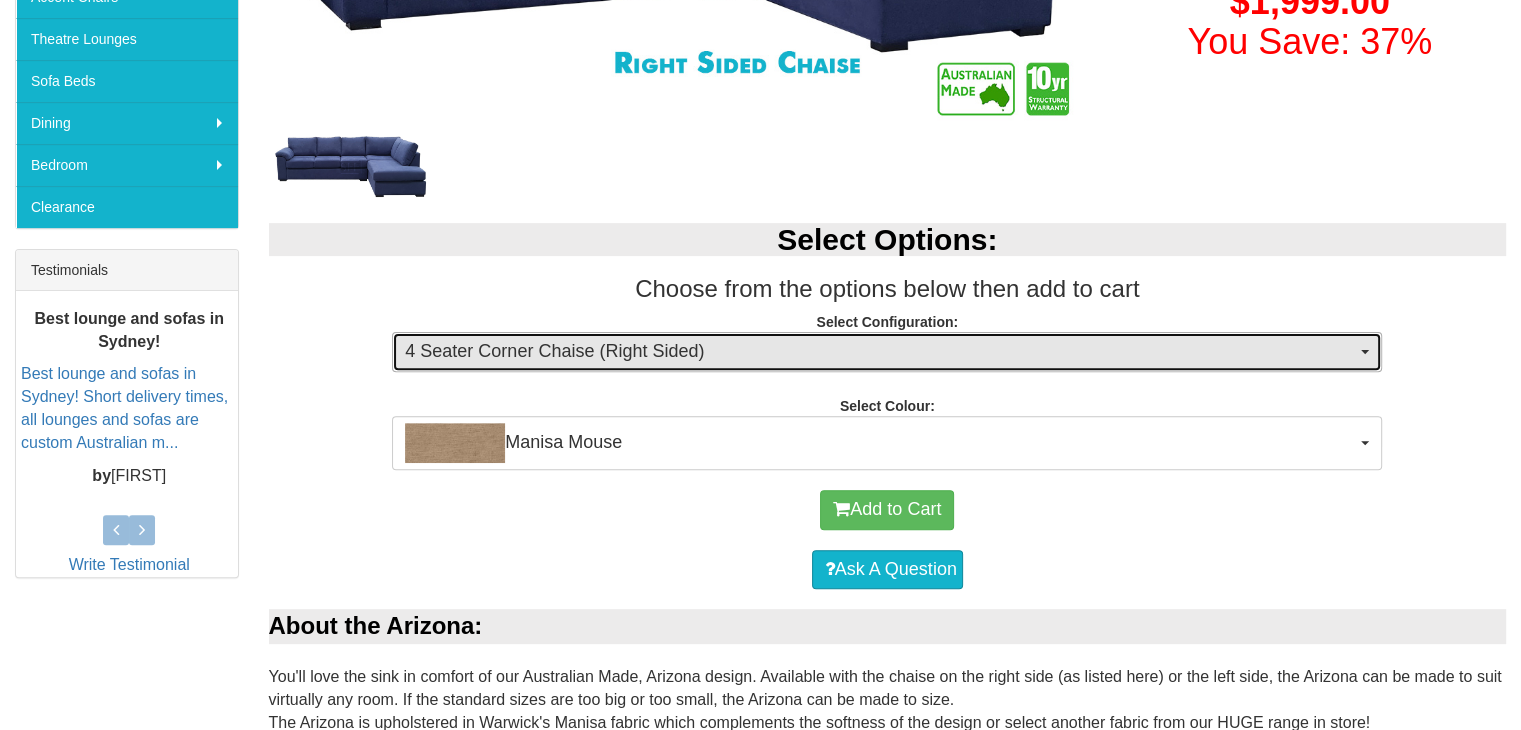 click at bounding box center [1365, 352] 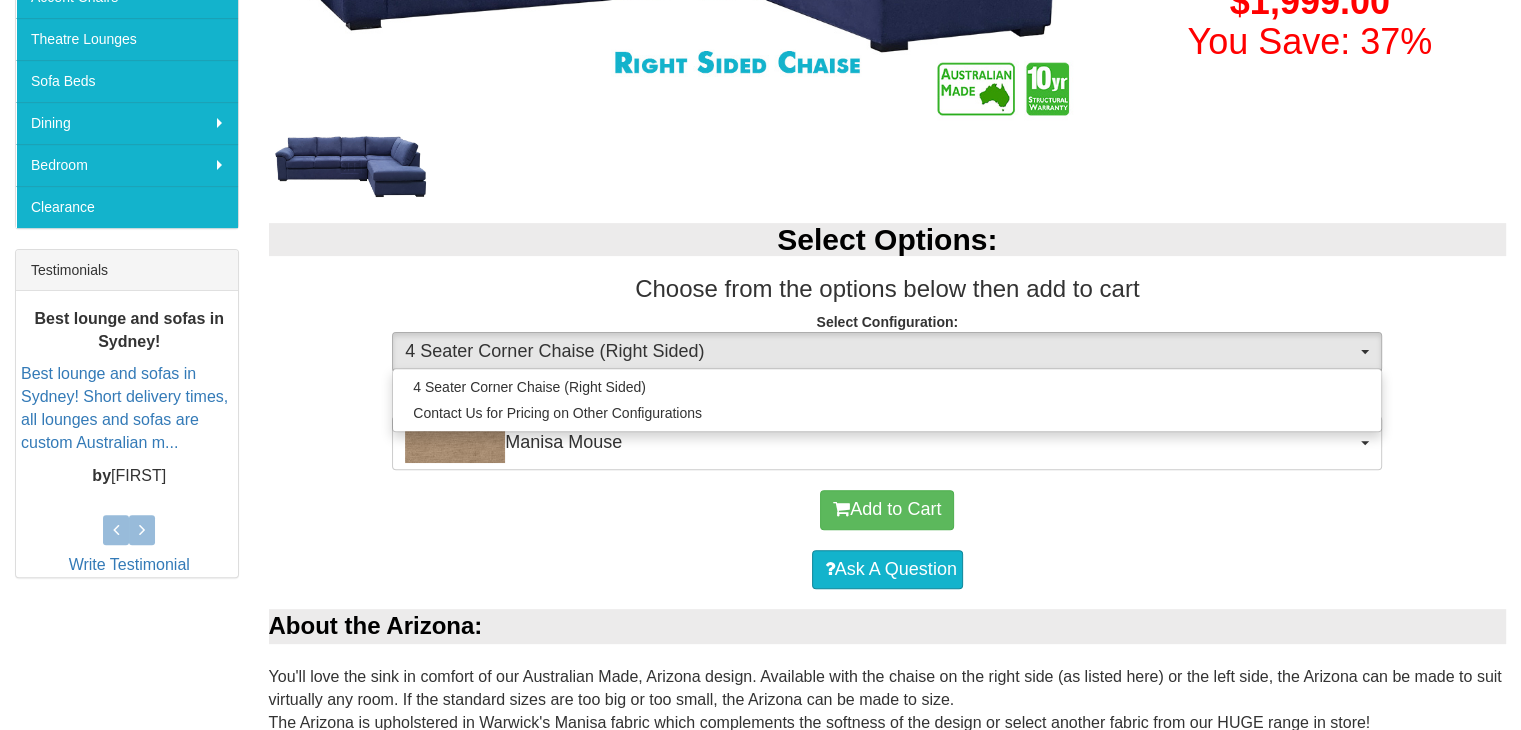 click on "Select Options:
Choose from the options below then add to cart
Select Configuration: 4 Seater Corner Chaise (Right Sided)   4 Seater Corner Chaise (Right Sided) Contact Us for Pricing on Other Configurations 4 Seater Corner Chaise (Right Sided) Contact Us for Pricing on Other Configurations
Select Colour:  Manisa Mouse    Manisa Mouse  Manisa Fossil  Manisa Caramel  Manisa Stone  Manisa Seaglass  Manisa Marble  Manisa Espresso  Manisa Atoll  Manisa Acacia  Manisa Spruce  Manisa Peacock  Manisa Licorice  Manisa Charcoal  Manisa Atlantic  Manisa Vapour  Manisa Spice  Manisa Thunder (In Stock) Manisa Mouse Manisa Fossil Manisa Caramel Manisa Stone Manisa Seaglass Manisa Marble Manisa Espresso Manisa Atoll Manisa Acacia Manisa Spruce Manisa Peacock Manisa Licorice Manisa Charcoal Manisa Atlantic Manisa Vapour Manisa Spice Manisa Thunder (In Stock)" at bounding box center (888, 336) 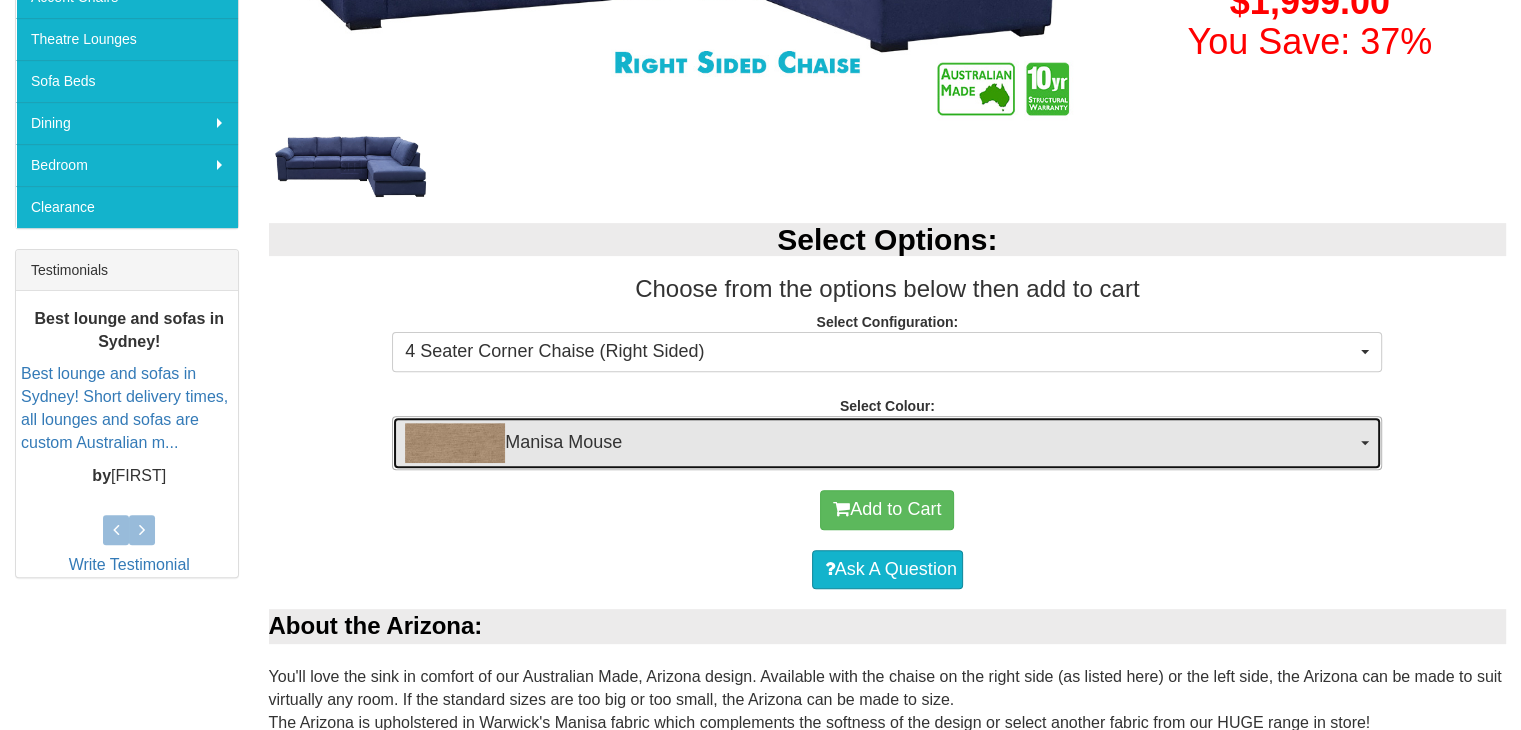 click on "Manisa Mouse" at bounding box center [887, 443] 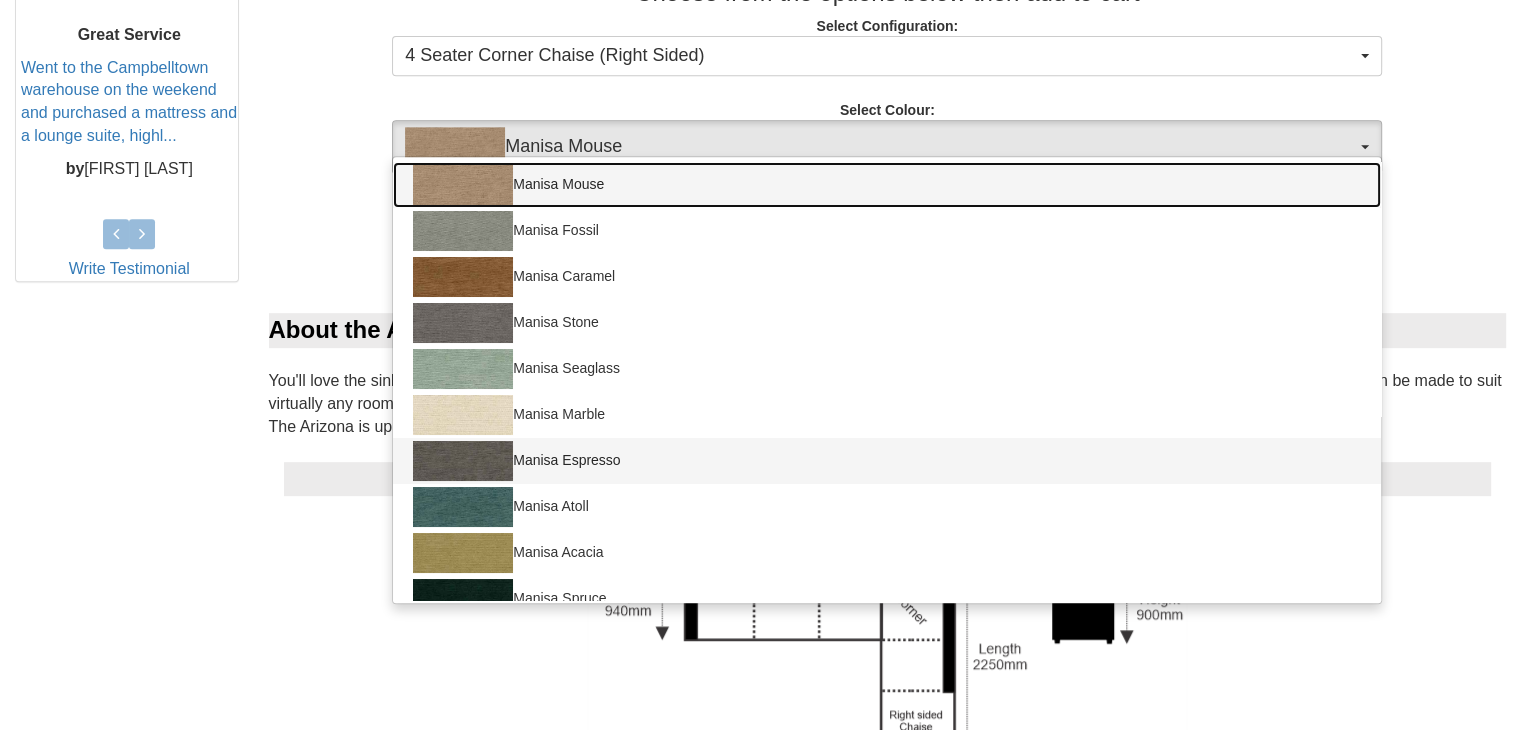 scroll, scrollTop: 900, scrollLeft: 0, axis: vertical 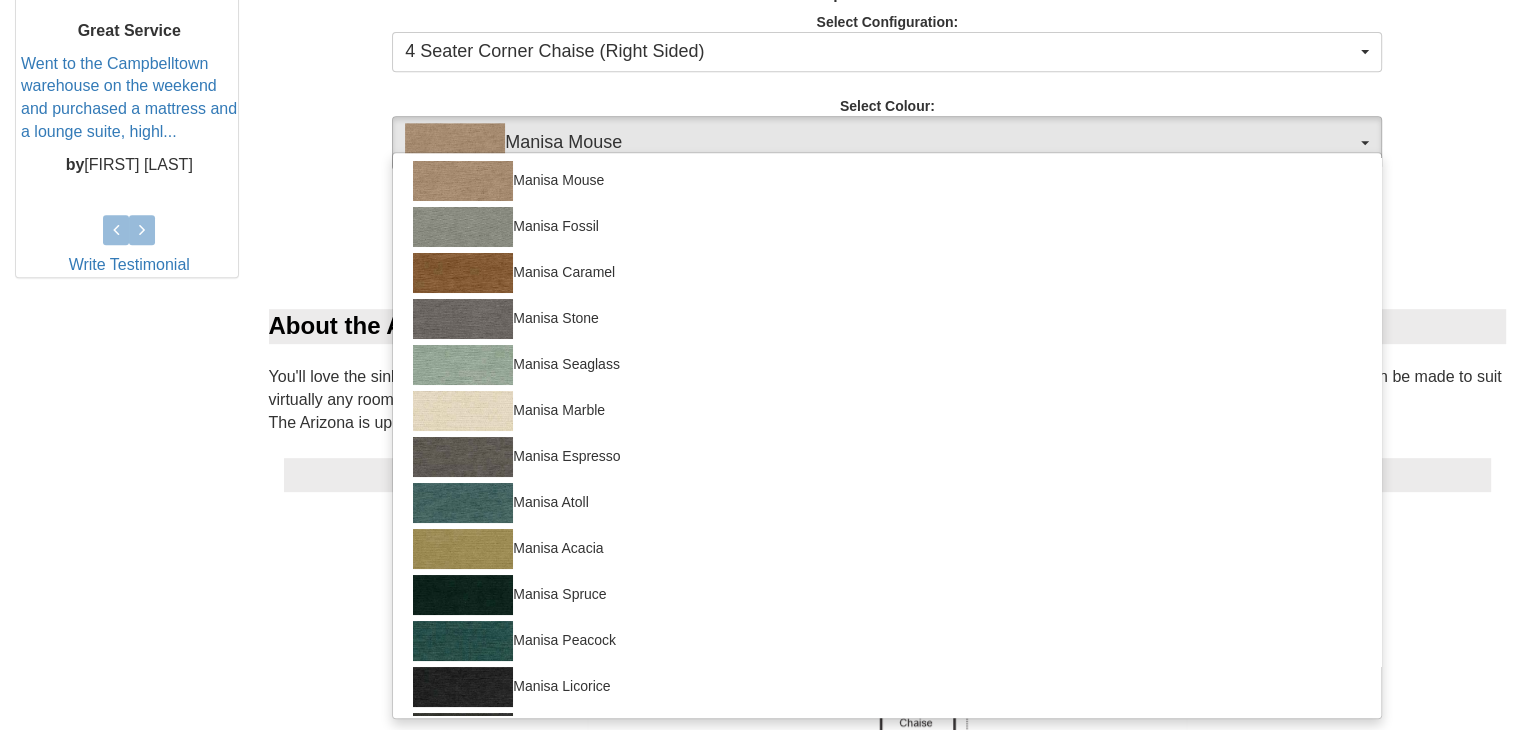 click on "Select Options:
Choose from the options below then add to cart
Select Configuration: 4 Seater Corner Chaise (Right Sided)   4 Seater Corner Chaise (Right Sided) Contact Us for Pricing on Other Configurations 4 Seater Corner Chaise (Right Sided) Contact Us for Pricing on Other Configurations
Select Colour:  Manisa Mouse    Manisa Mouse  Manisa Fossil  Manisa Caramel  Manisa Stone  Manisa Seaglass  Manisa Marble  Manisa Espresso  Manisa Atoll  Manisa Acacia  Manisa Spruce  Manisa Peacock  Manisa Licorice  Manisa Charcoal  Manisa Atlantic  Manisa Vapour  Manisa Spice  Manisa Thunder (In Stock) Manisa Mouse Manisa Fossil Manisa Caramel Manisa Stone Manisa Seaglass Manisa Marble Manisa Espresso Manisa Atoll Manisa Acacia Manisa Spruce Manisa Peacock Manisa Licorice Manisa Charcoal Manisa Atlantic Manisa Vapour Manisa Spice Manisa Thunder (In Stock)" at bounding box center (888, 36) 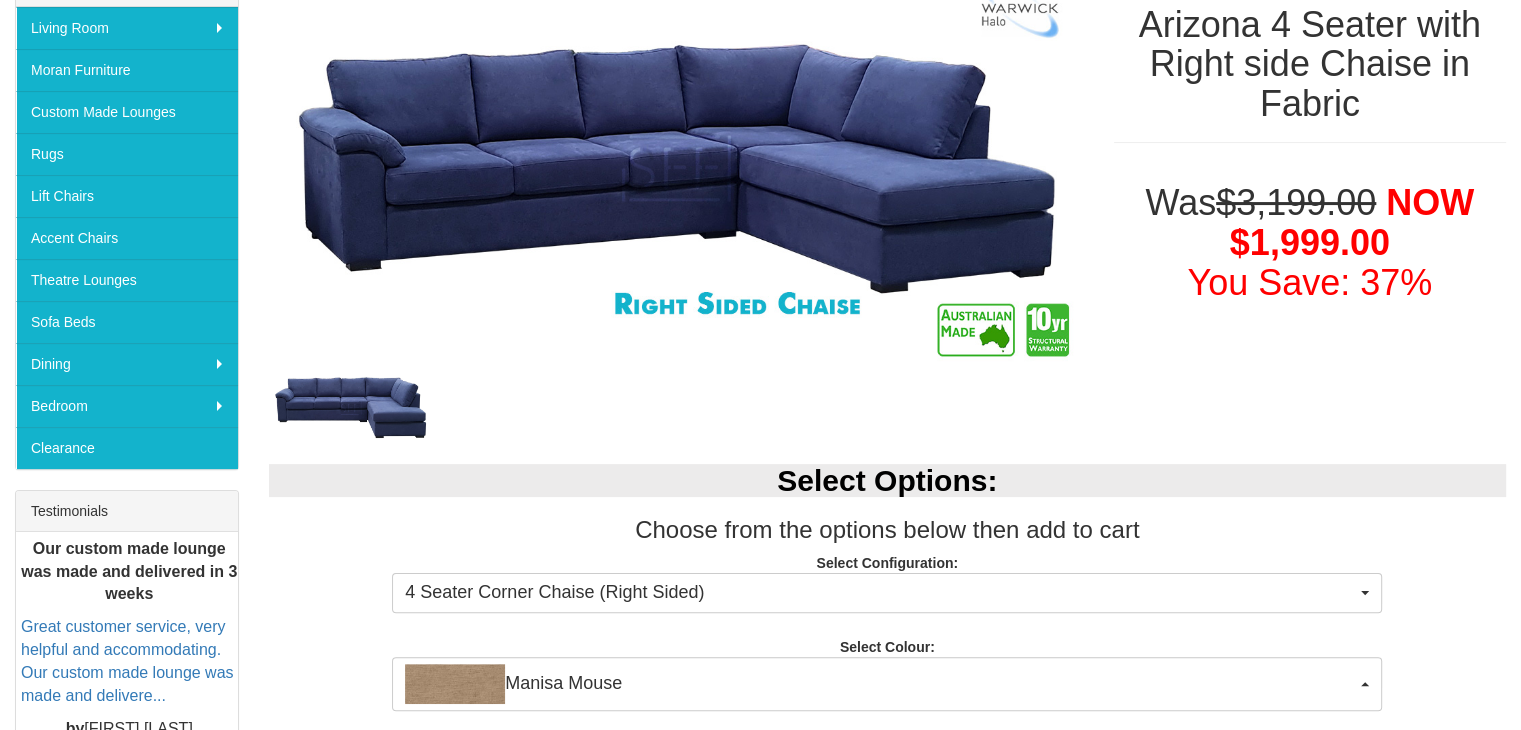 scroll, scrollTop: 100, scrollLeft: 0, axis: vertical 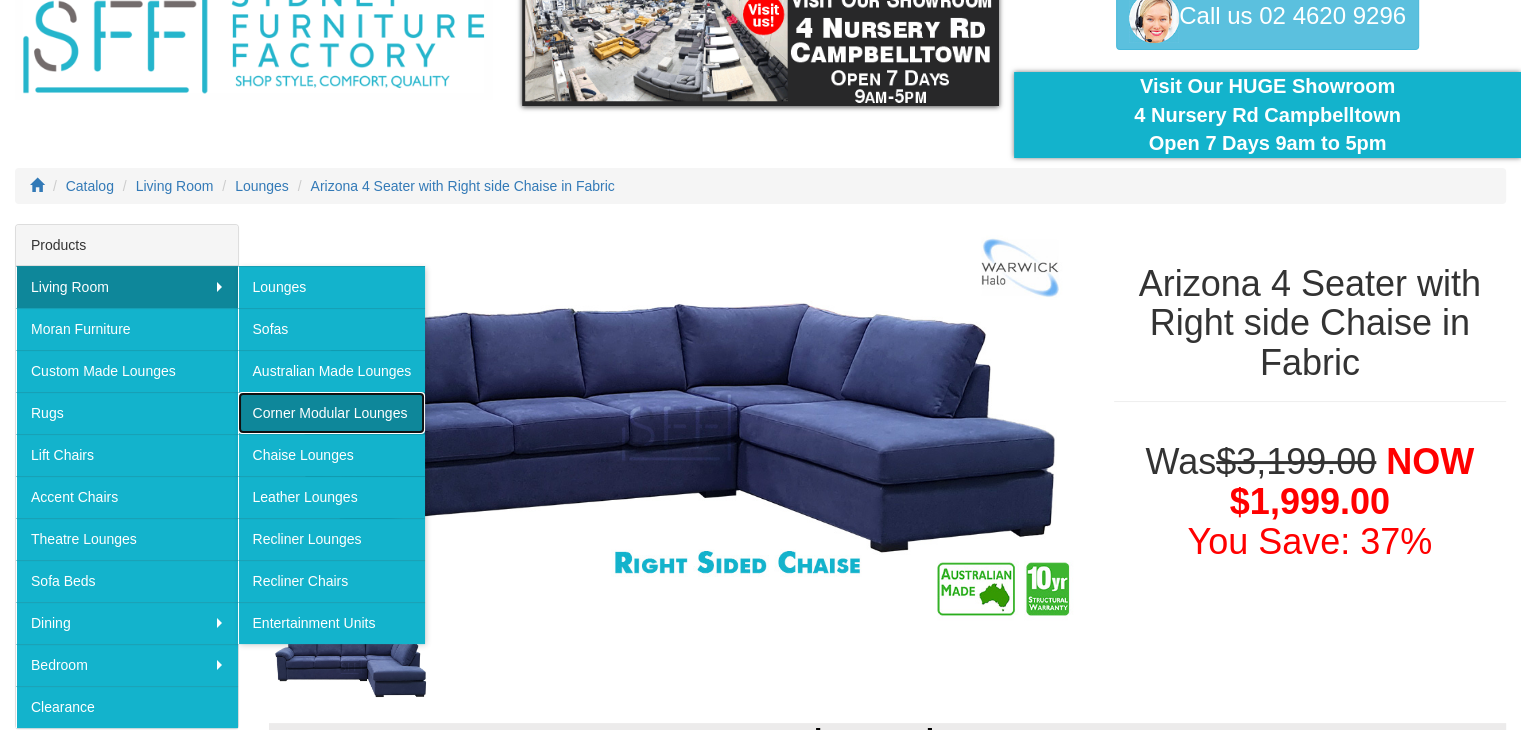 click on "Corner Modular Lounges" at bounding box center [332, 413] 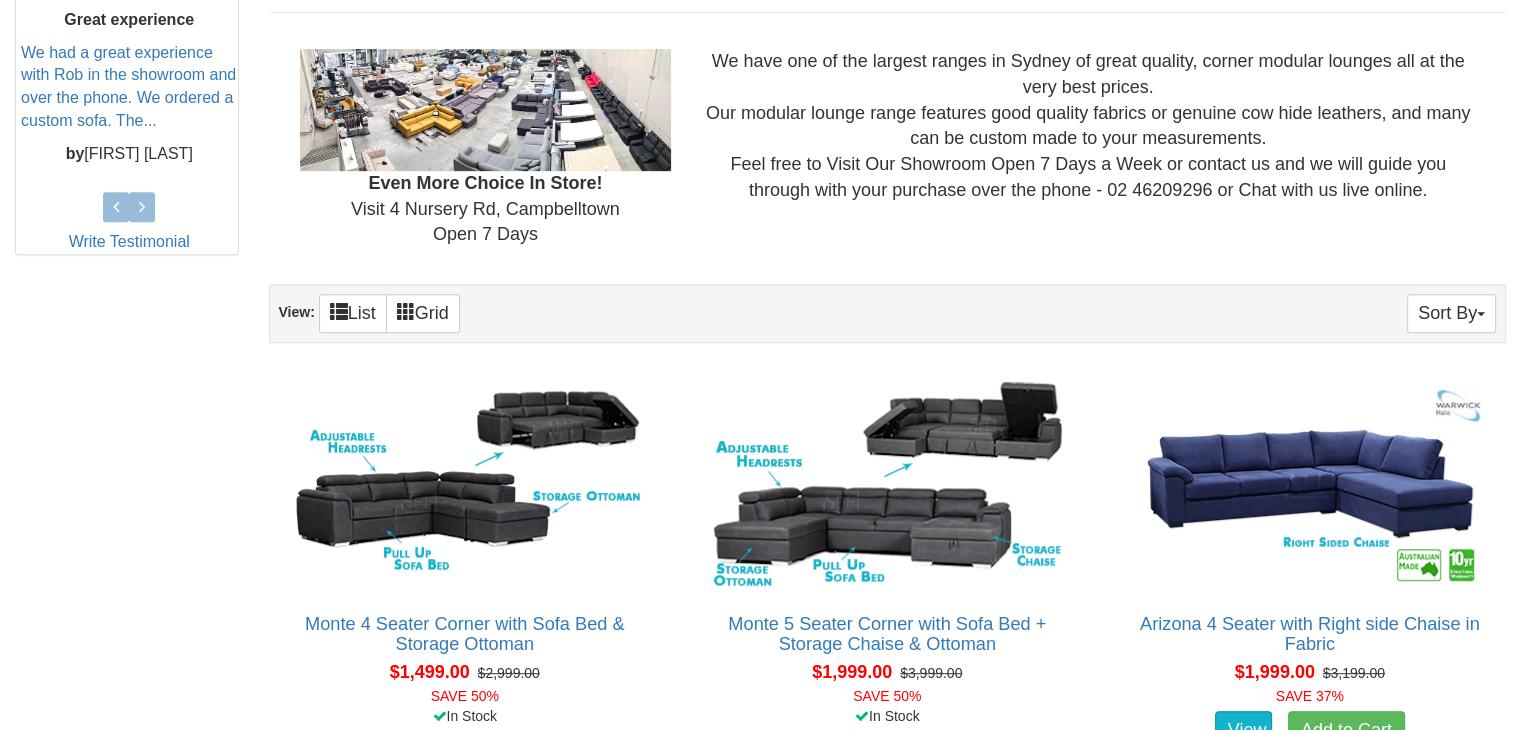 scroll, scrollTop: 1100, scrollLeft: 0, axis: vertical 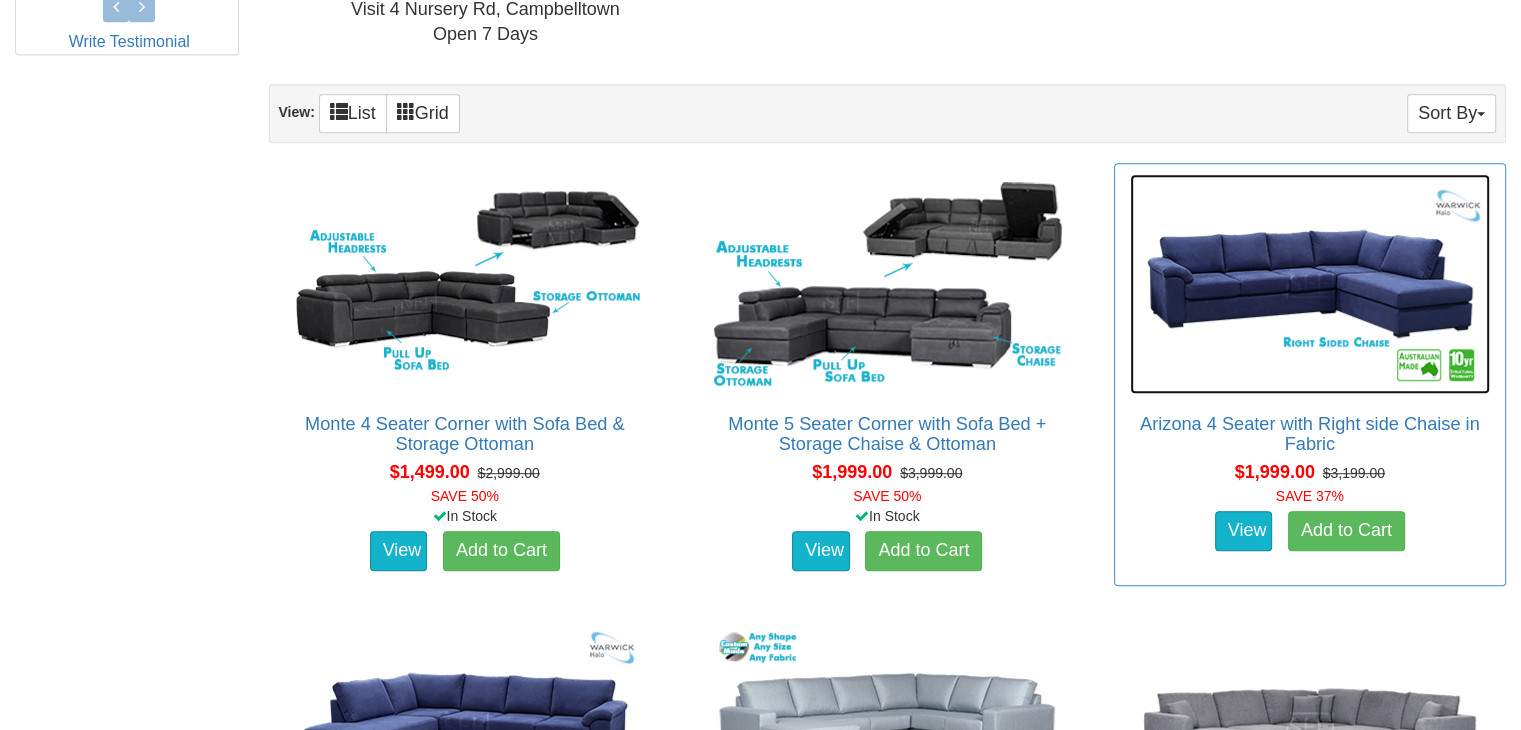 click at bounding box center [1310, 284] 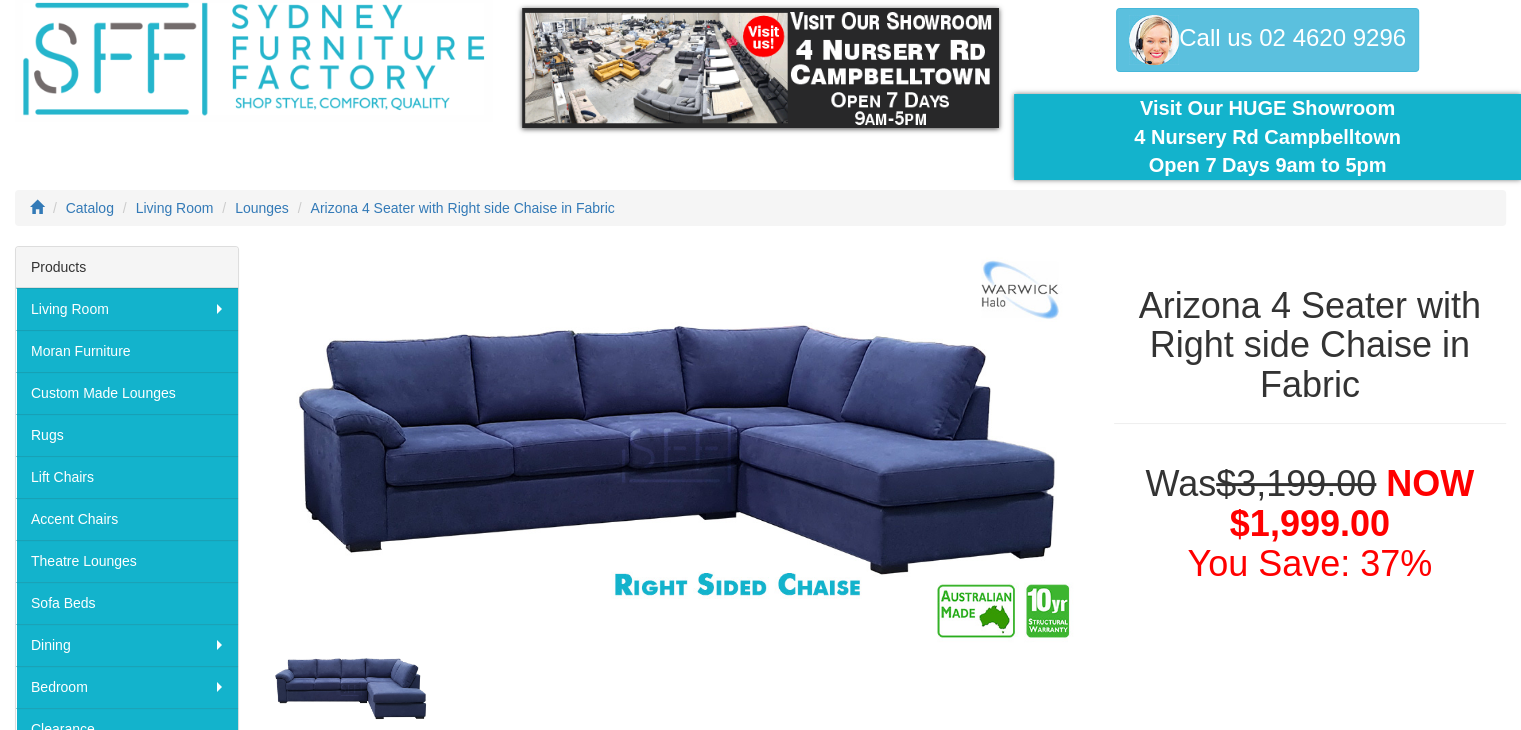 scroll, scrollTop: 200, scrollLeft: 0, axis: vertical 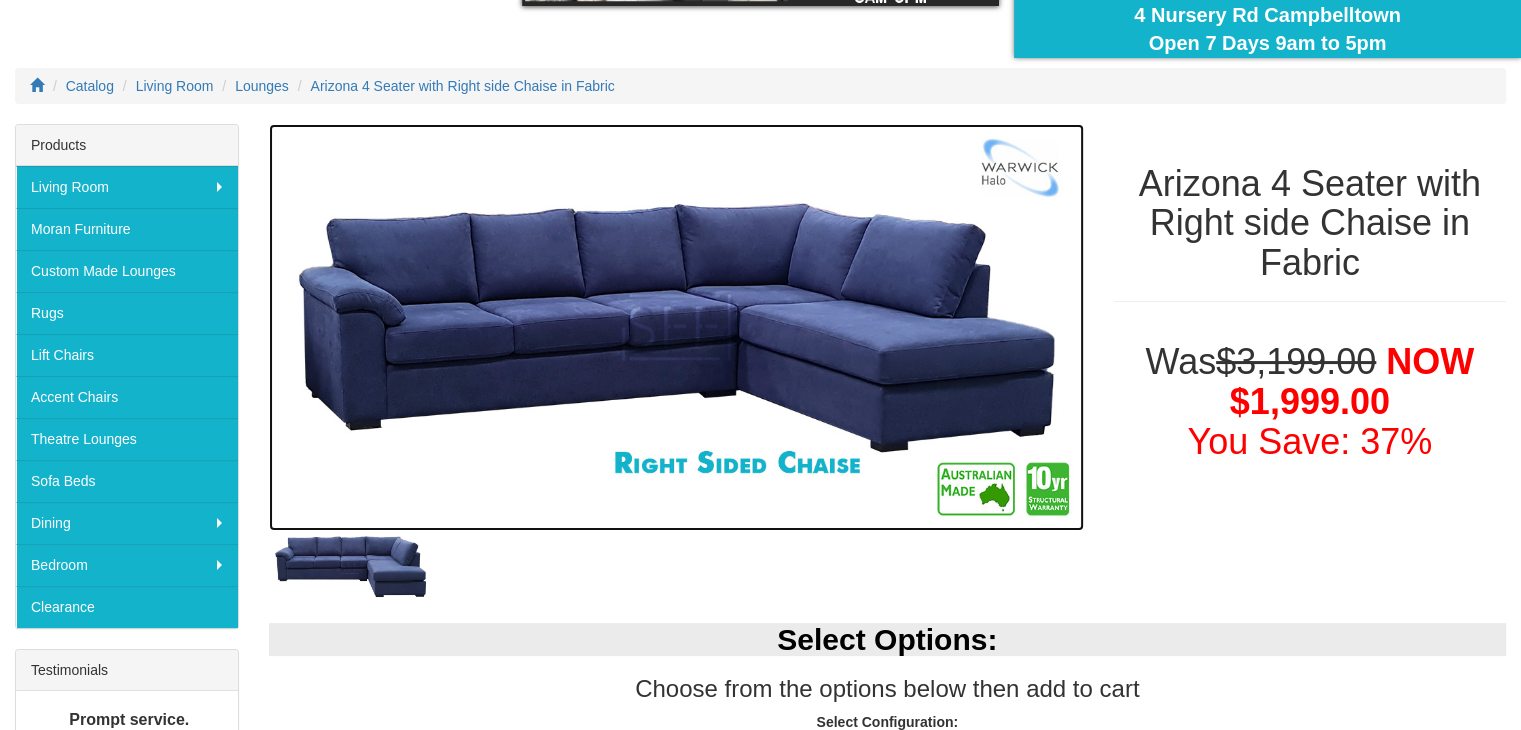 click at bounding box center [676, 328] 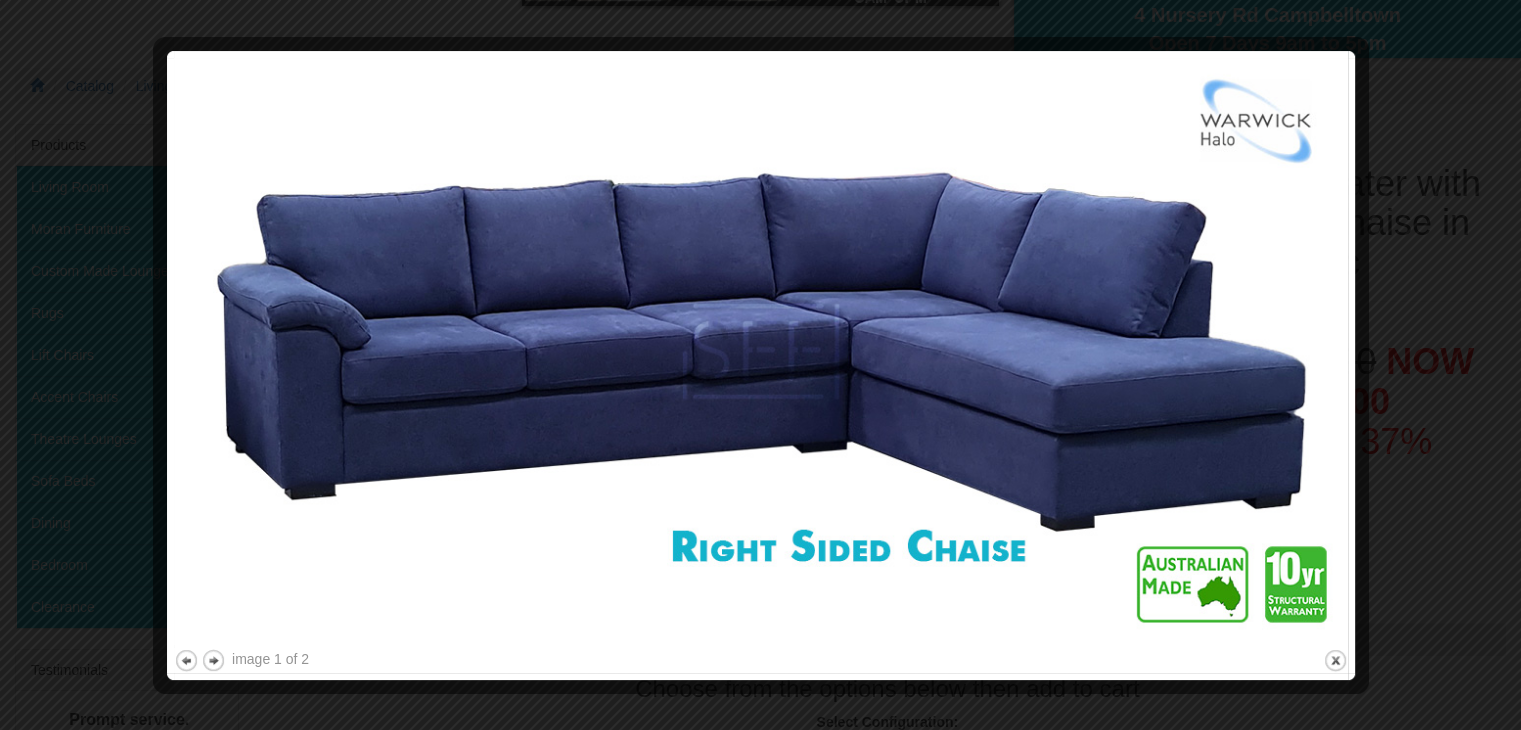 click at bounding box center [761, 351] 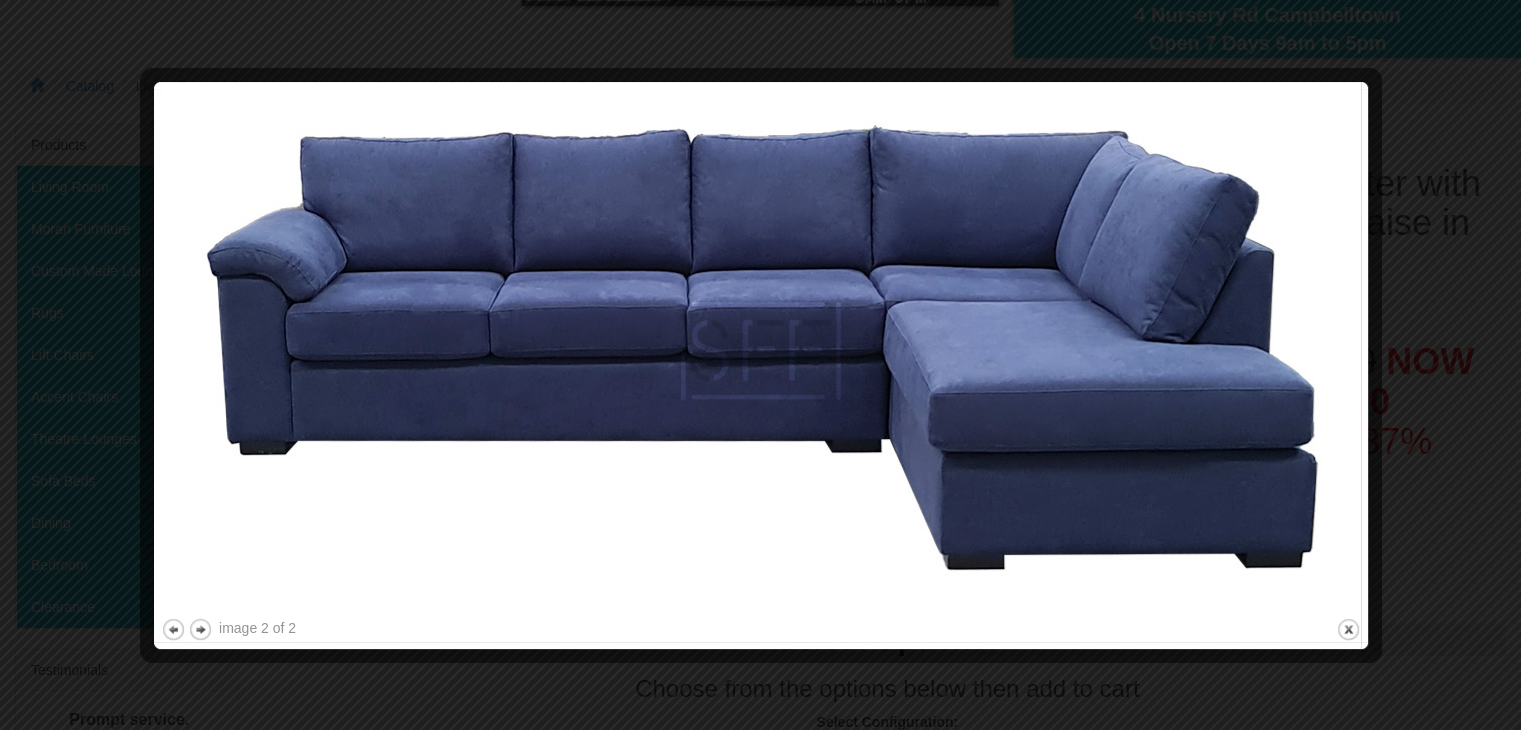click at bounding box center (761, 351) 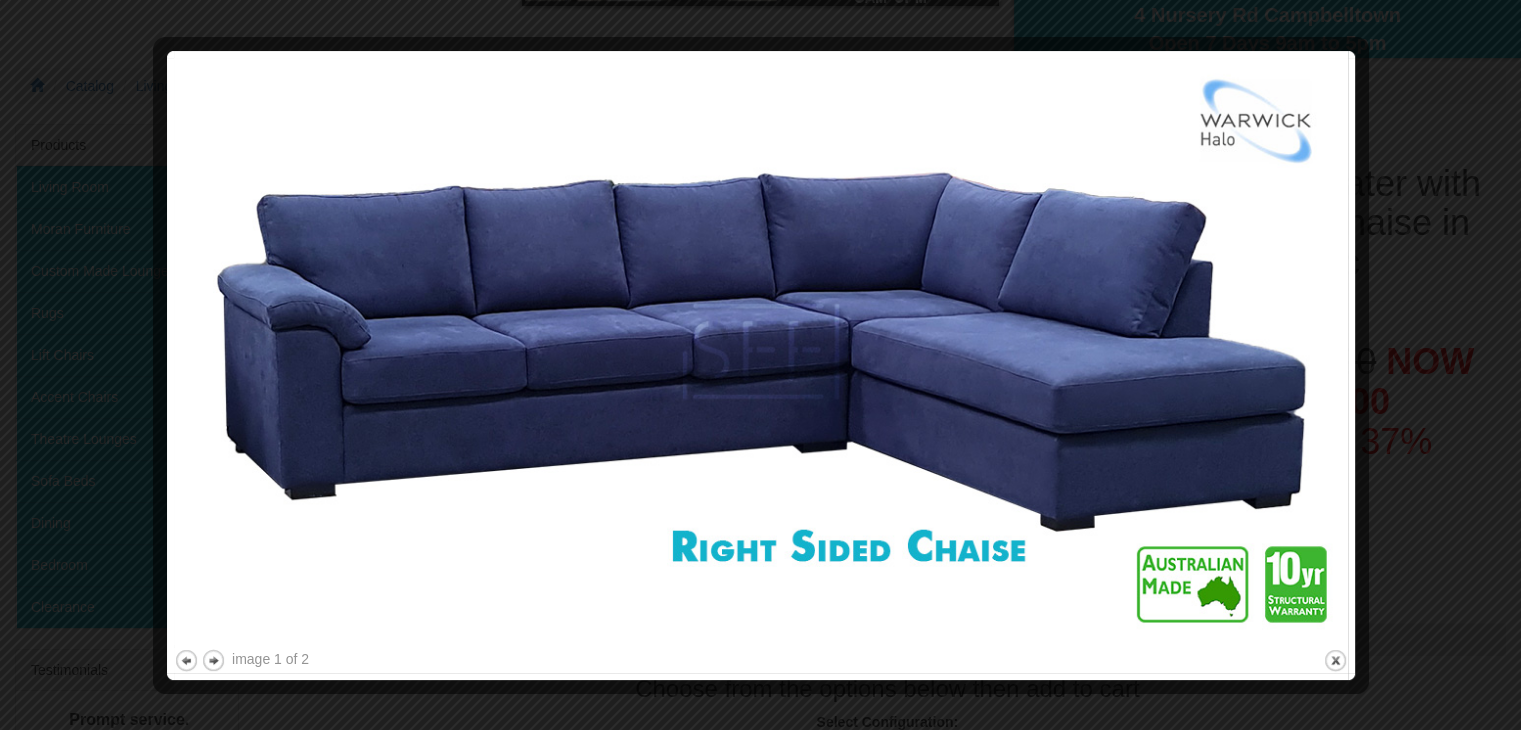 click at bounding box center (761, 351) 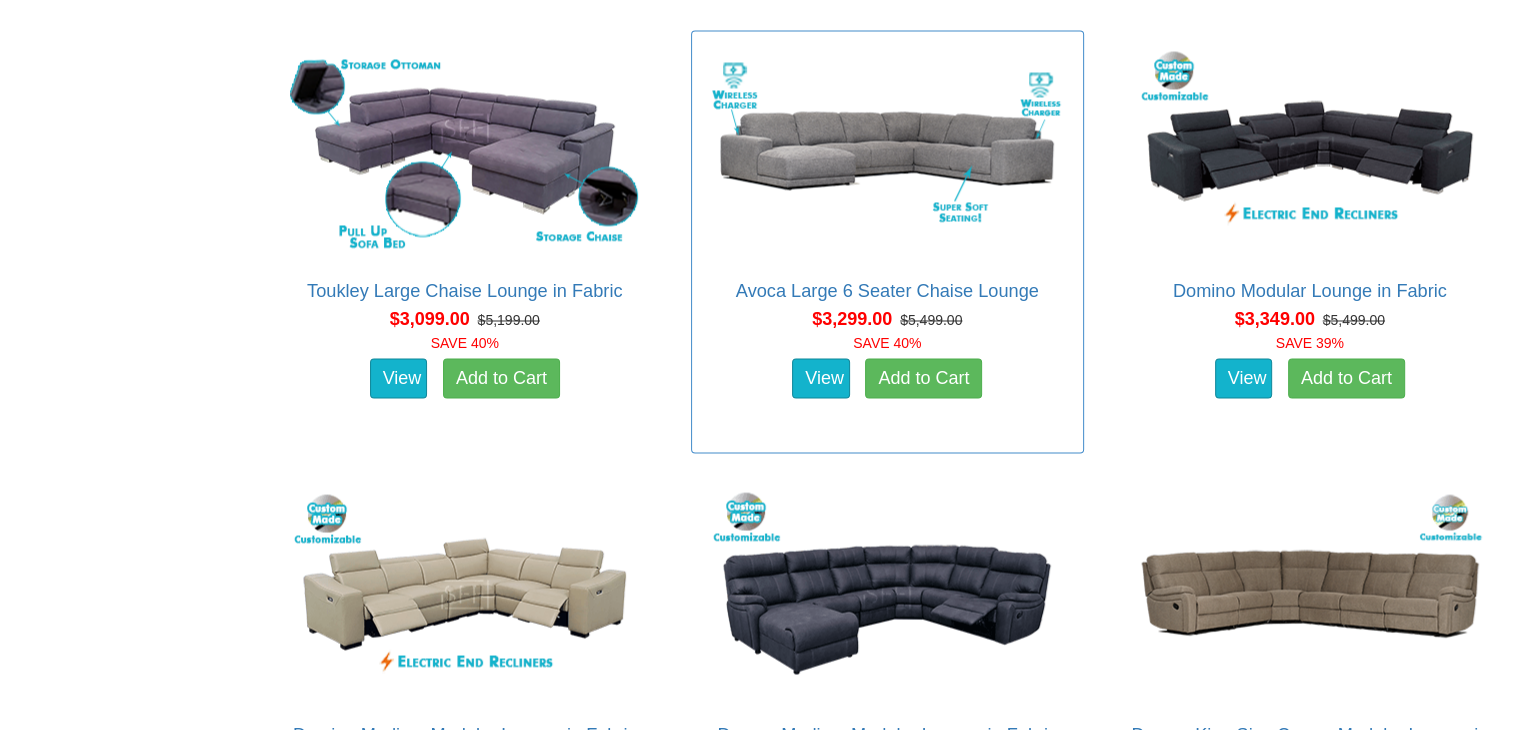 scroll, scrollTop: 3472, scrollLeft: 0, axis: vertical 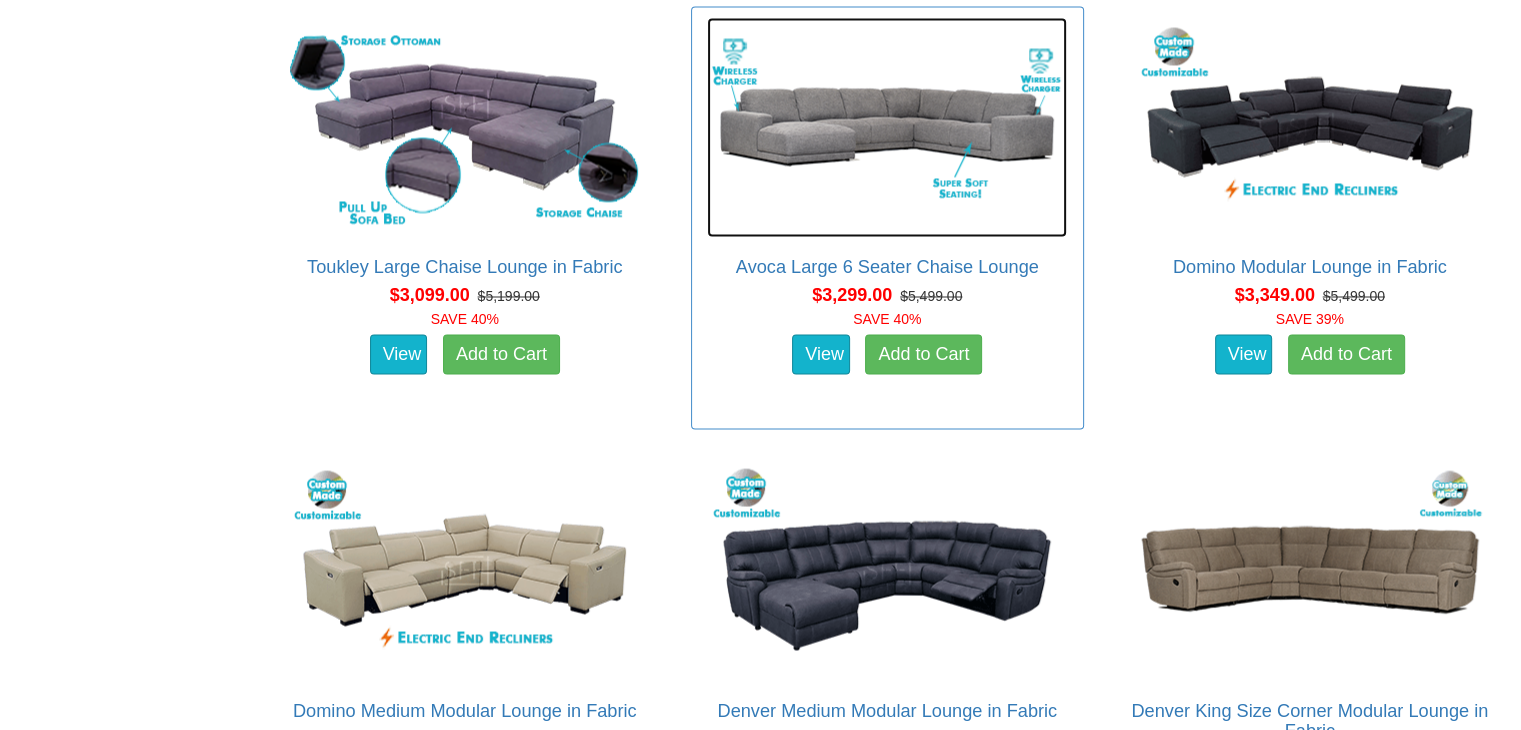 click at bounding box center (887, 127) 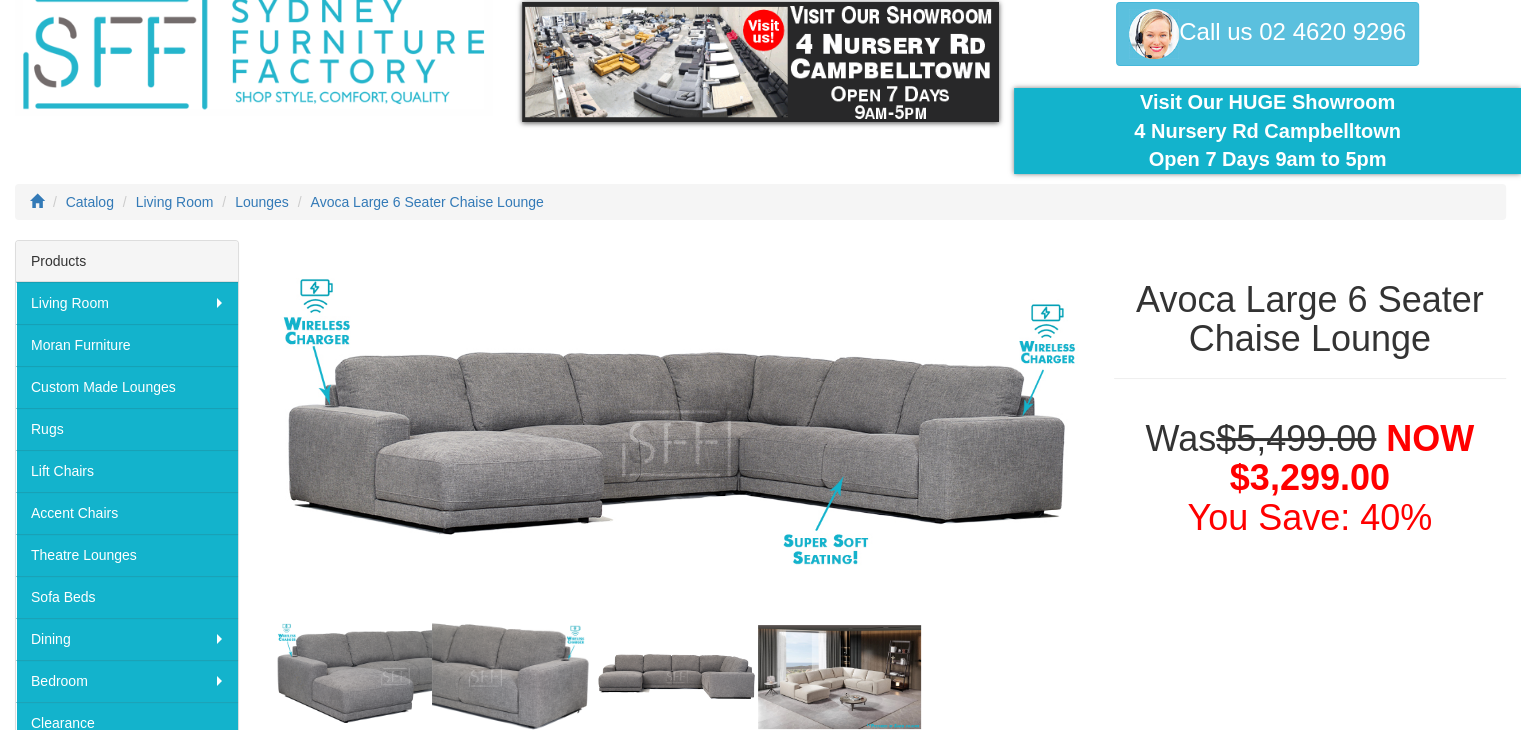scroll, scrollTop: 200, scrollLeft: 0, axis: vertical 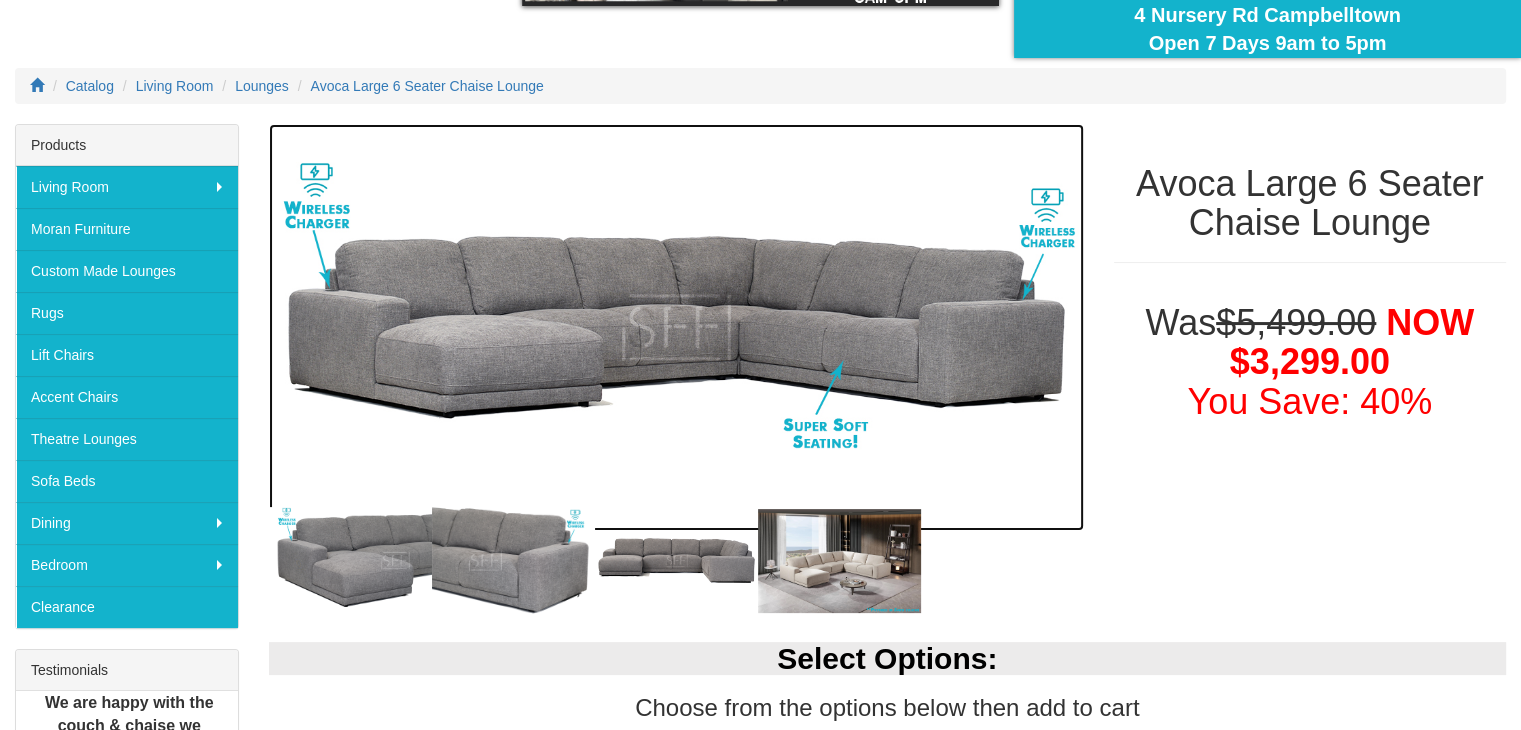 click at bounding box center [676, 328] 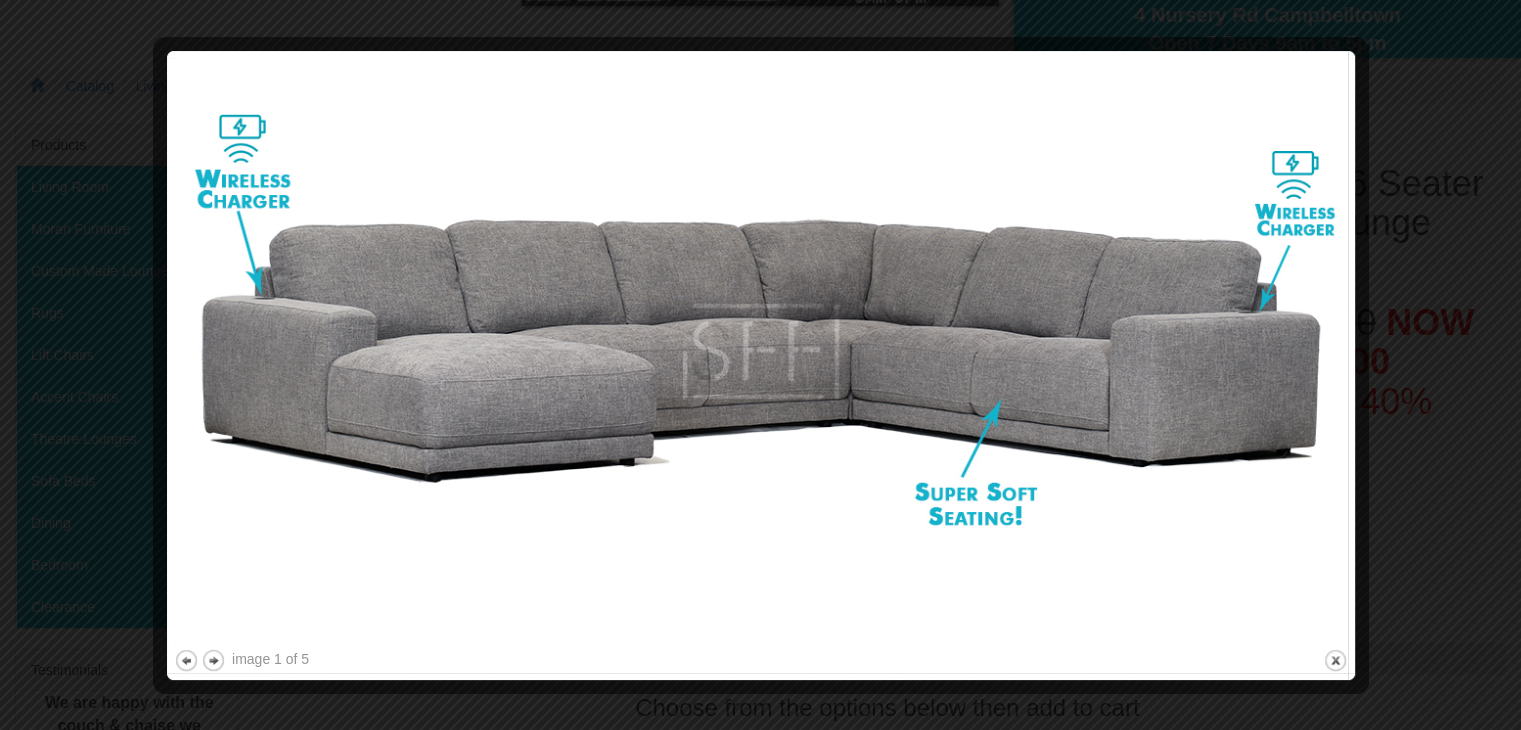 click at bounding box center [761, 351] 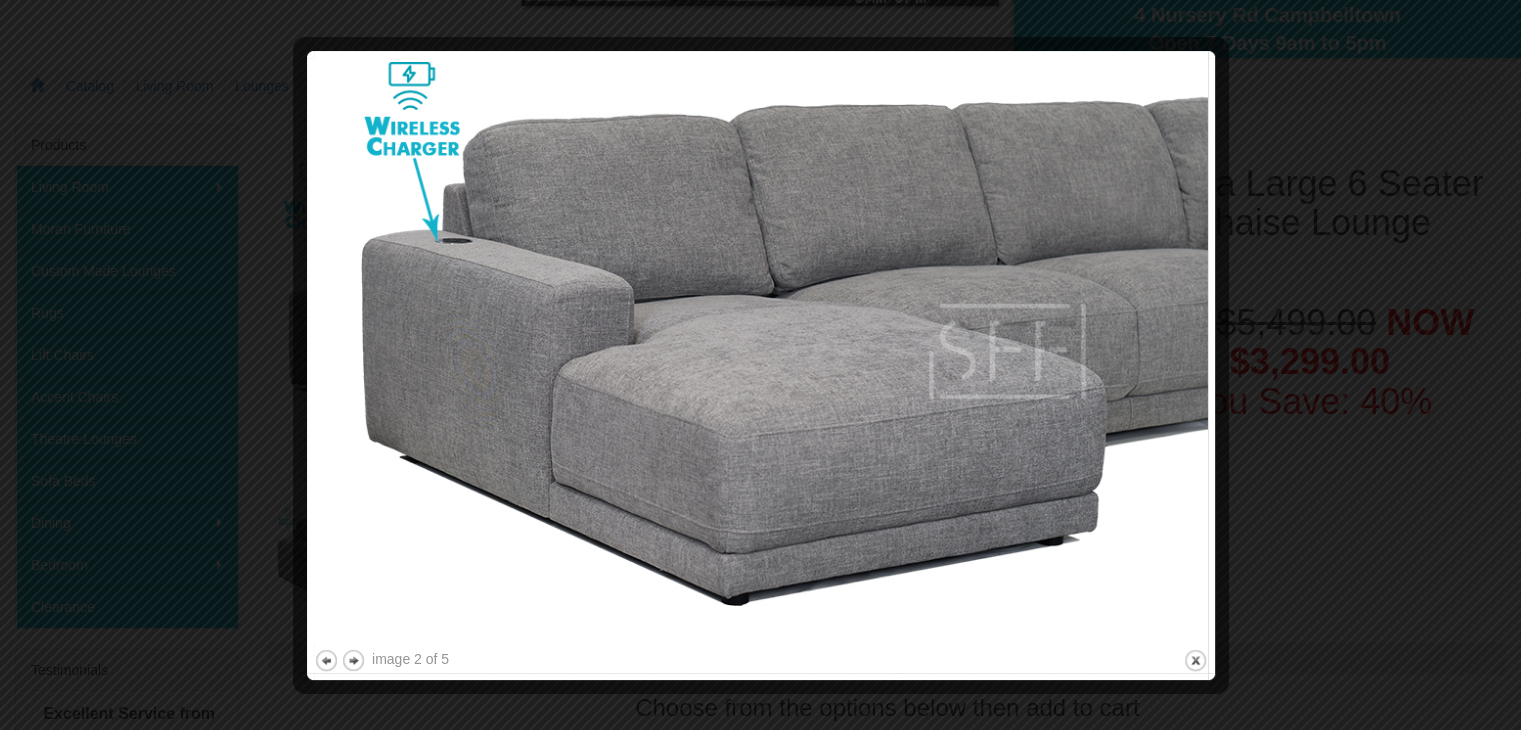 click at bounding box center [761, 351] 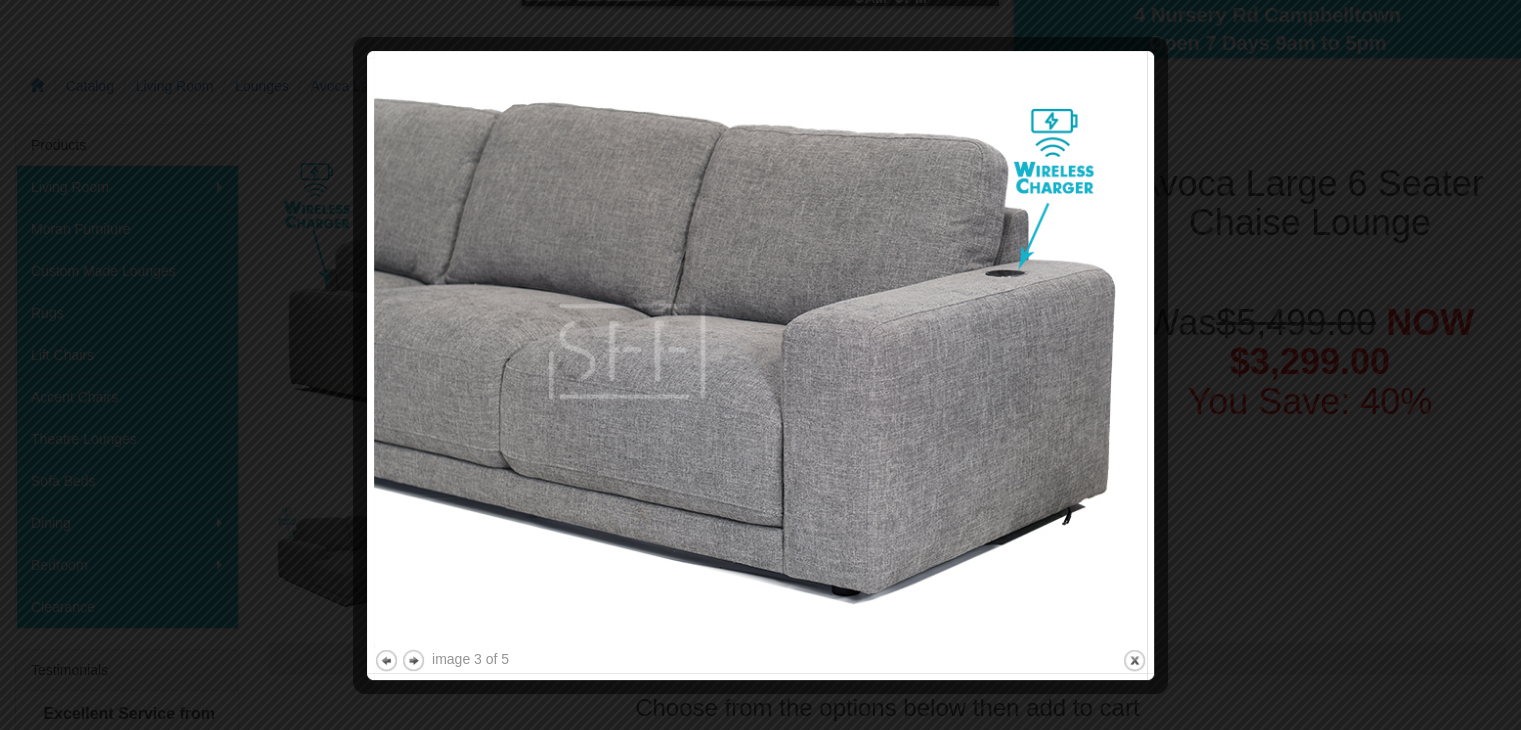 click at bounding box center [760, 351] 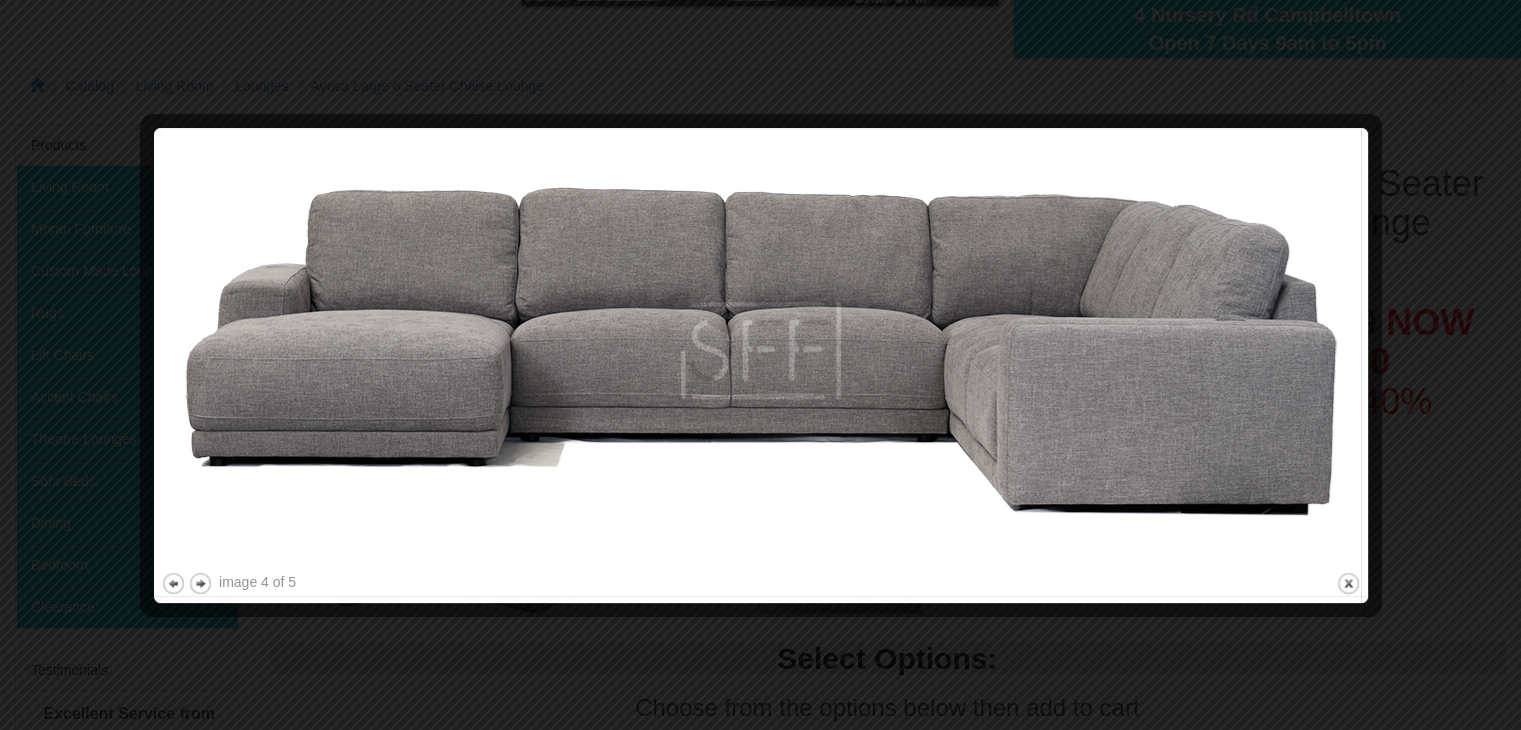 click at bounding box center [761, 351] 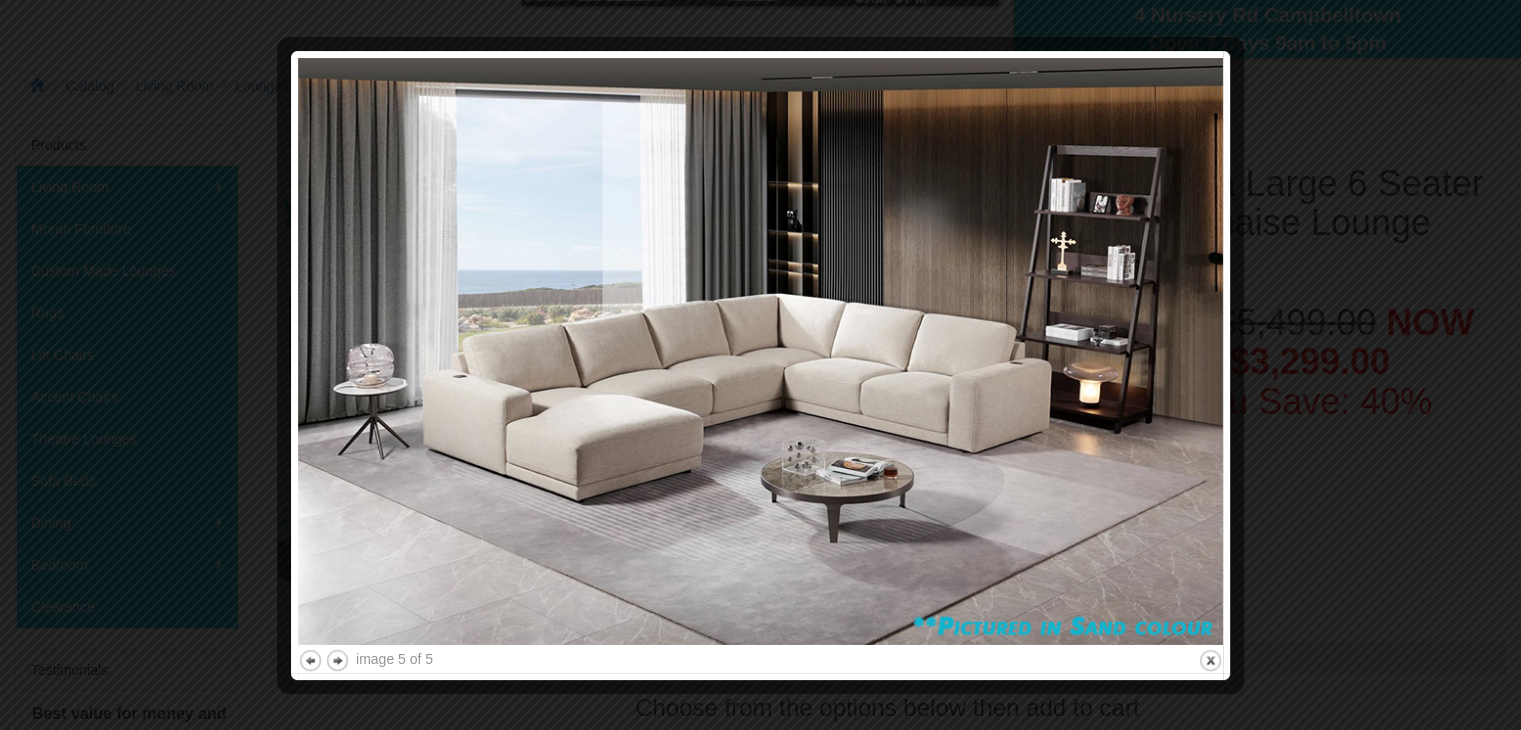 click at bounding box center [760, 351] 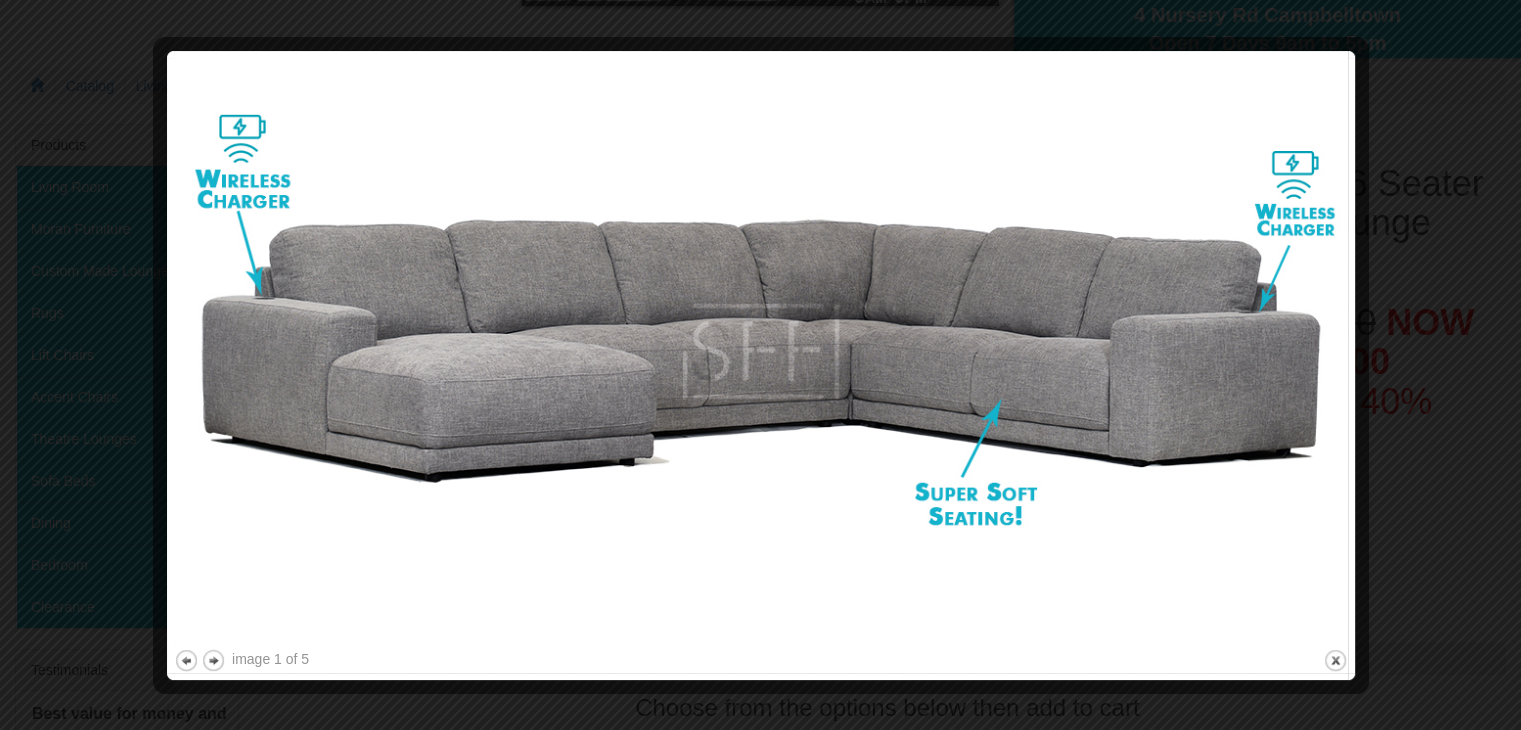 click at bounding box center [761, 351] 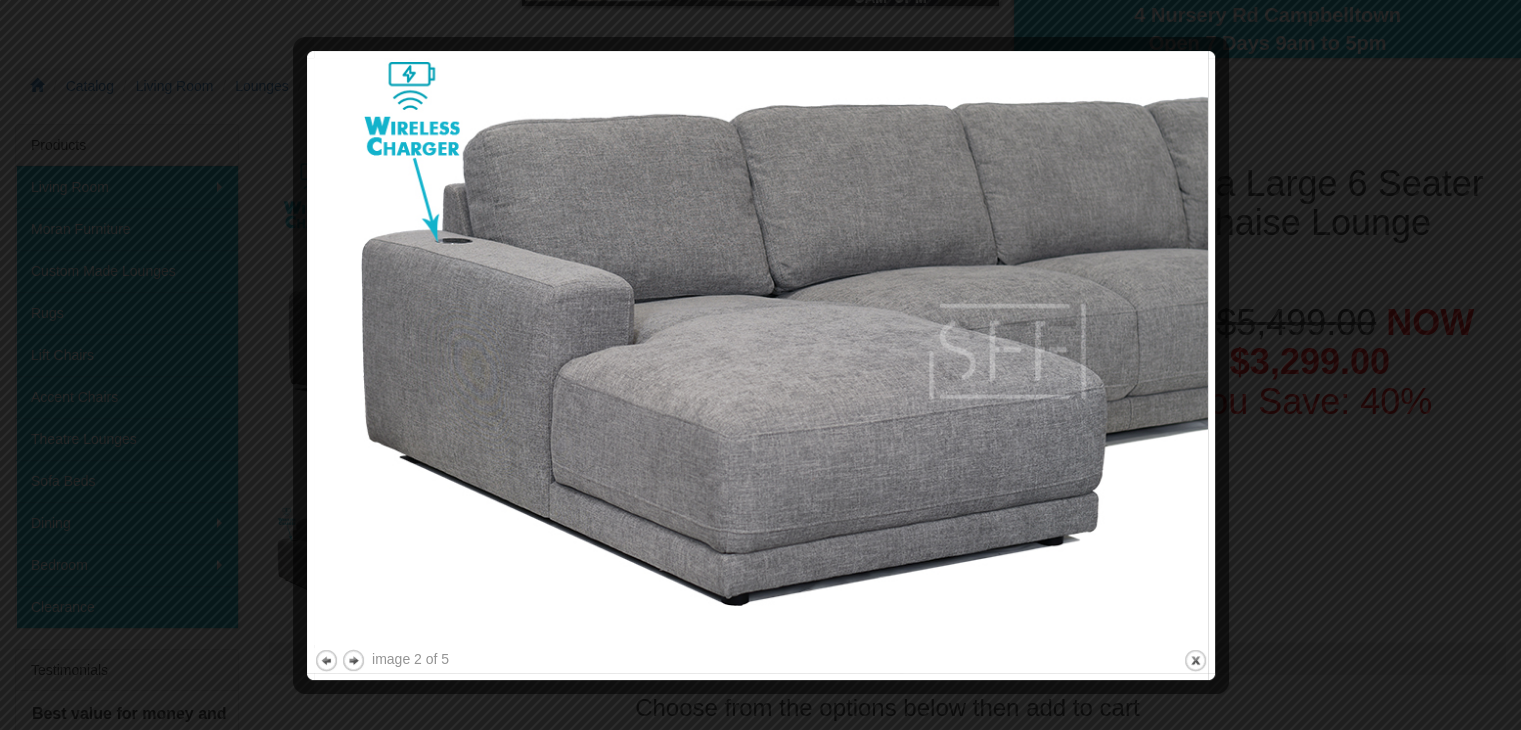 click at bounding box center [761, 351] 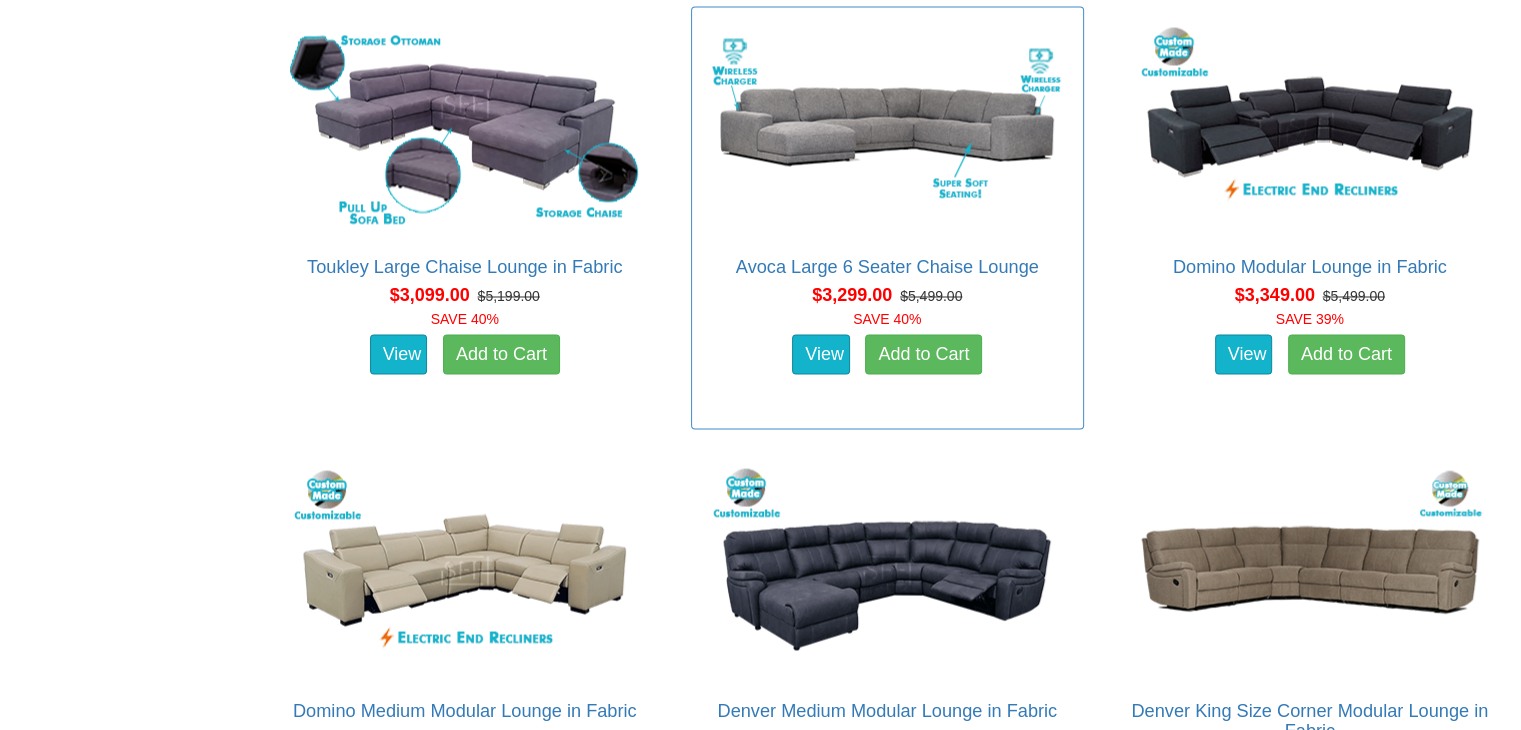 scroll, scrollTop: 3372, scrollLeft: 0, axis: vertical 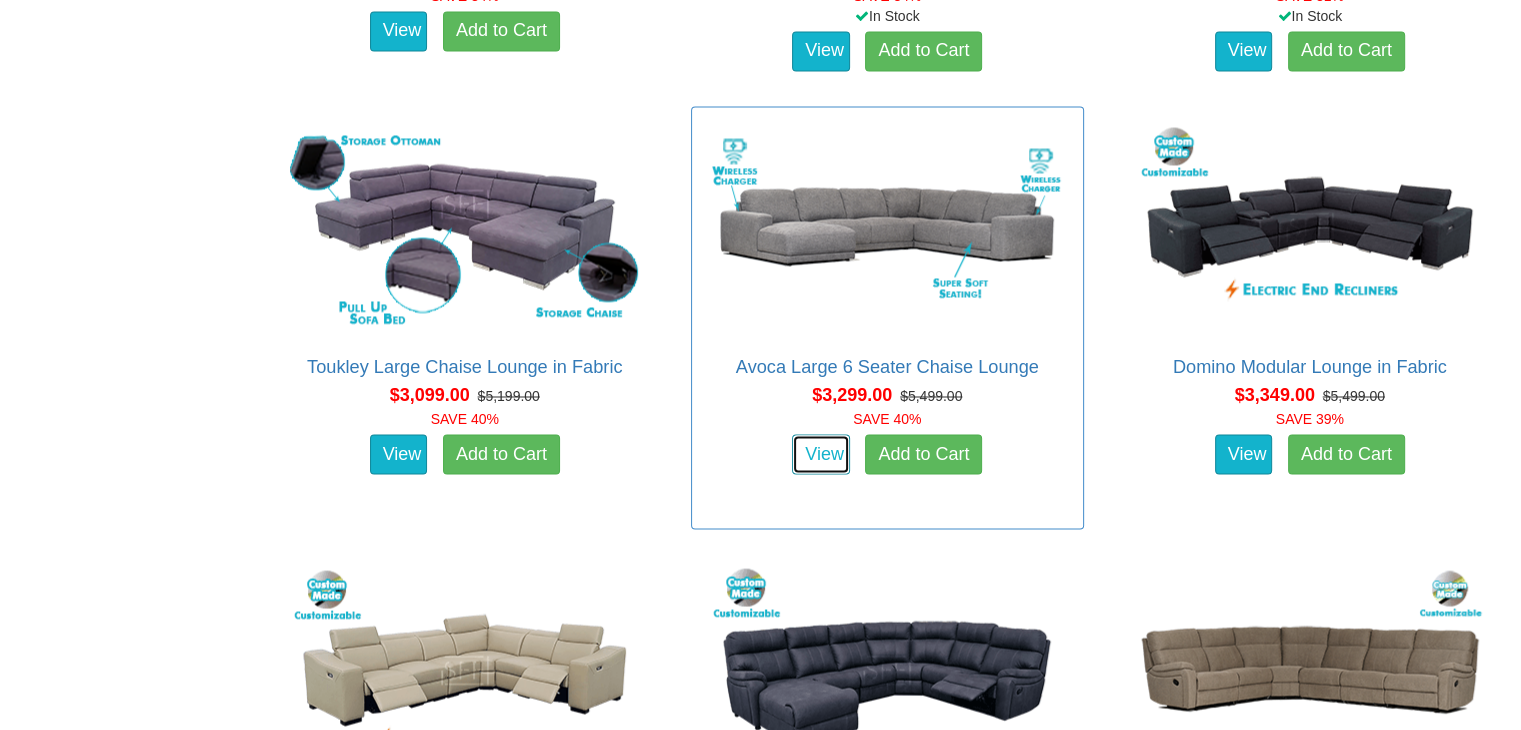 click on "View" at bounding box center (821, 454) 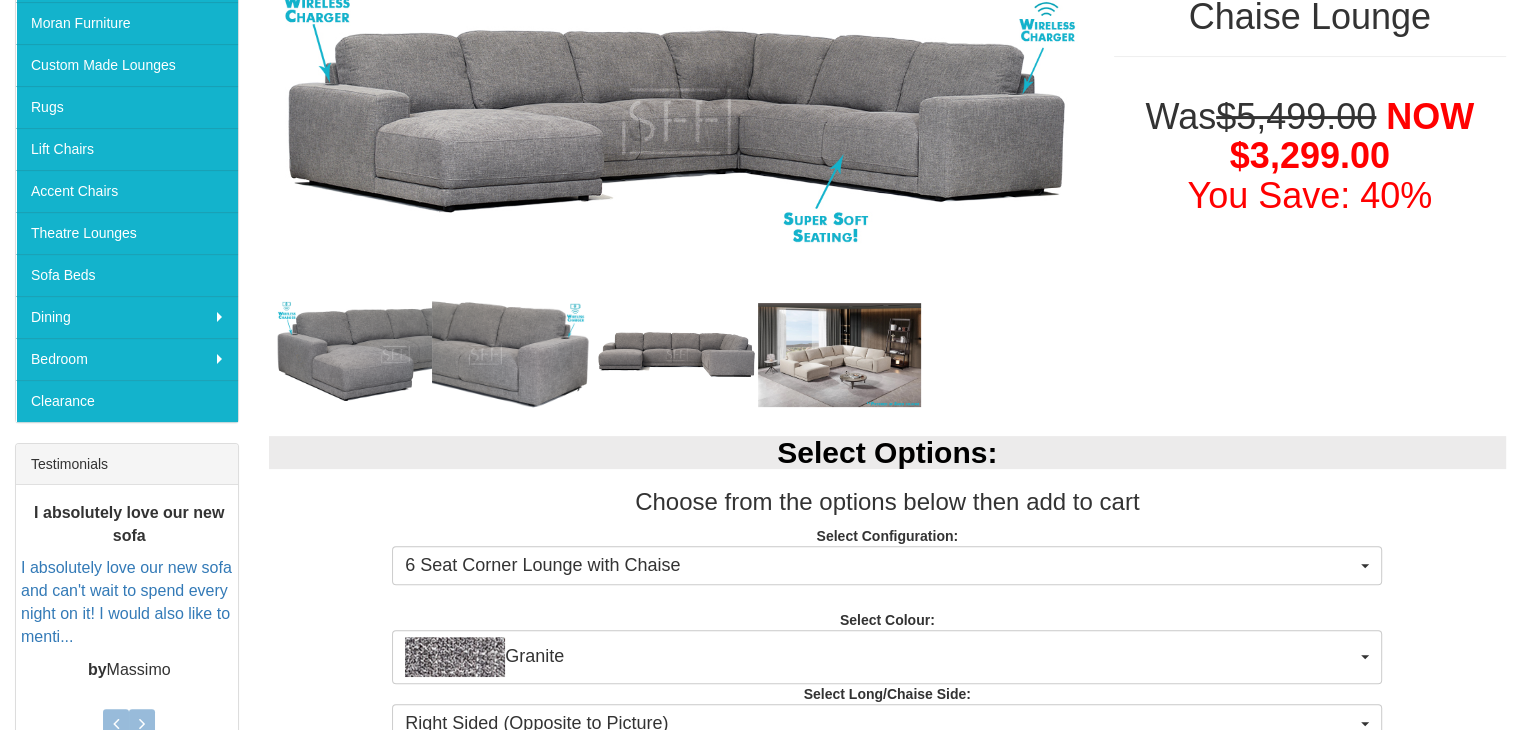 scroll, scrollTop: 600, scrollLeft: 0, axis: vertical 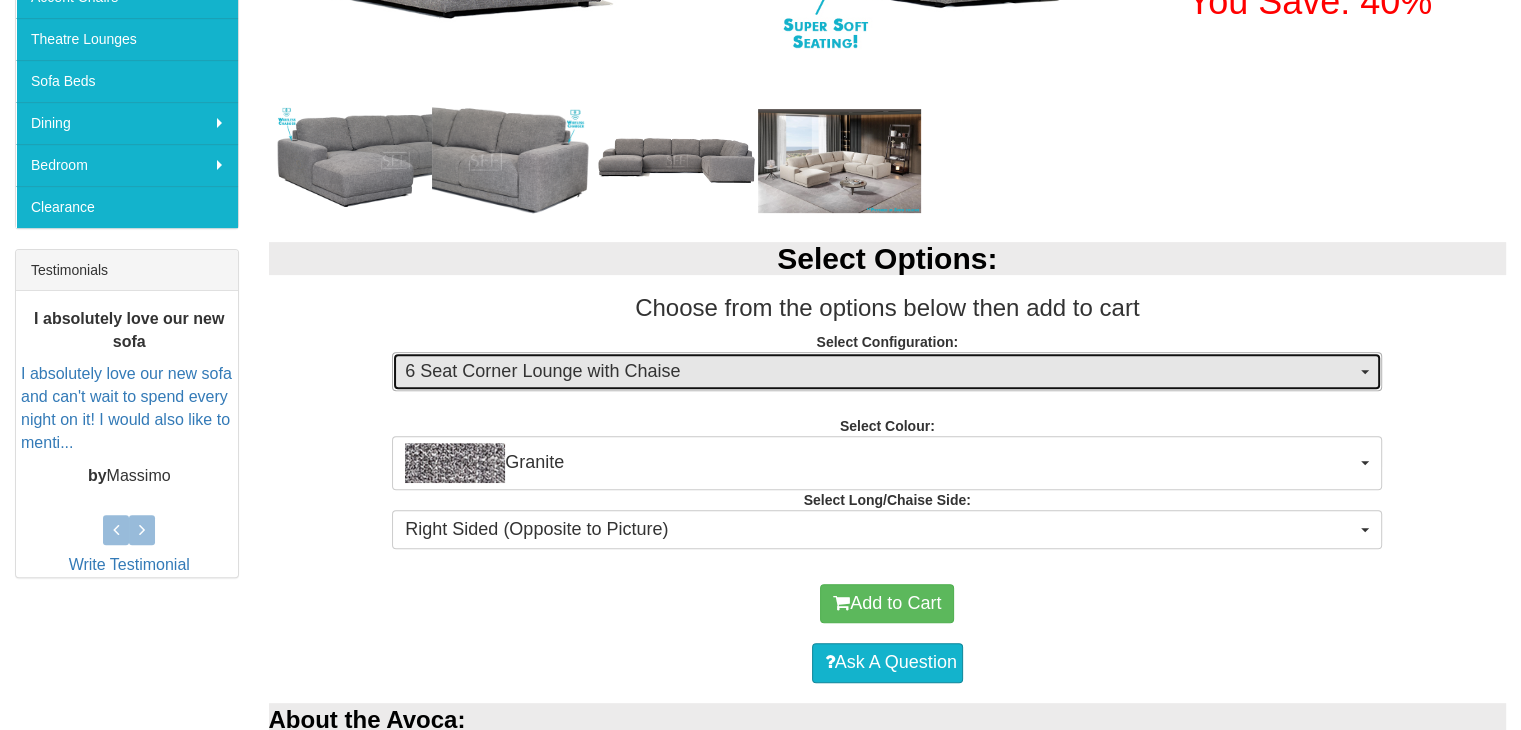 click at bounding box center (1365, 372) 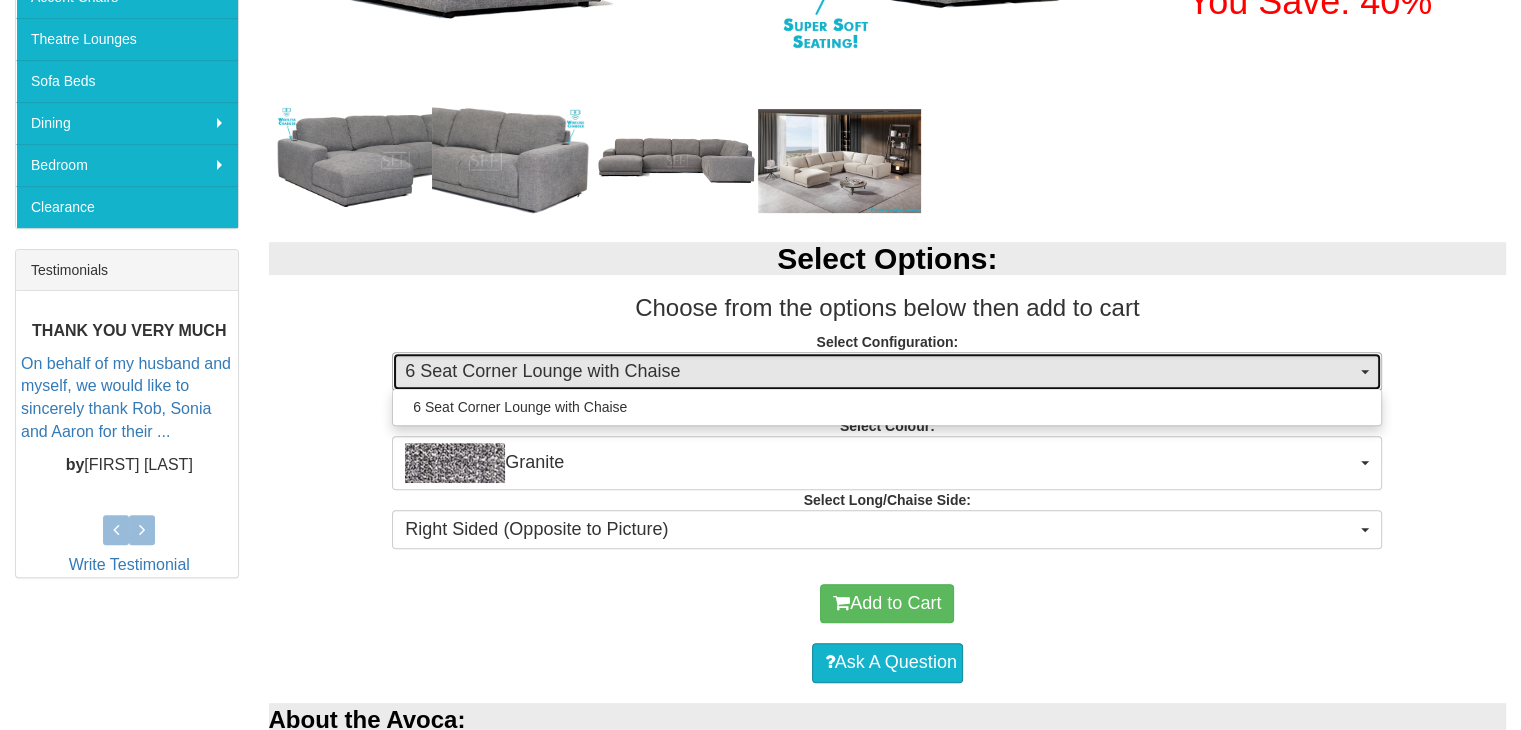 click at bounding box center (1365, 372) 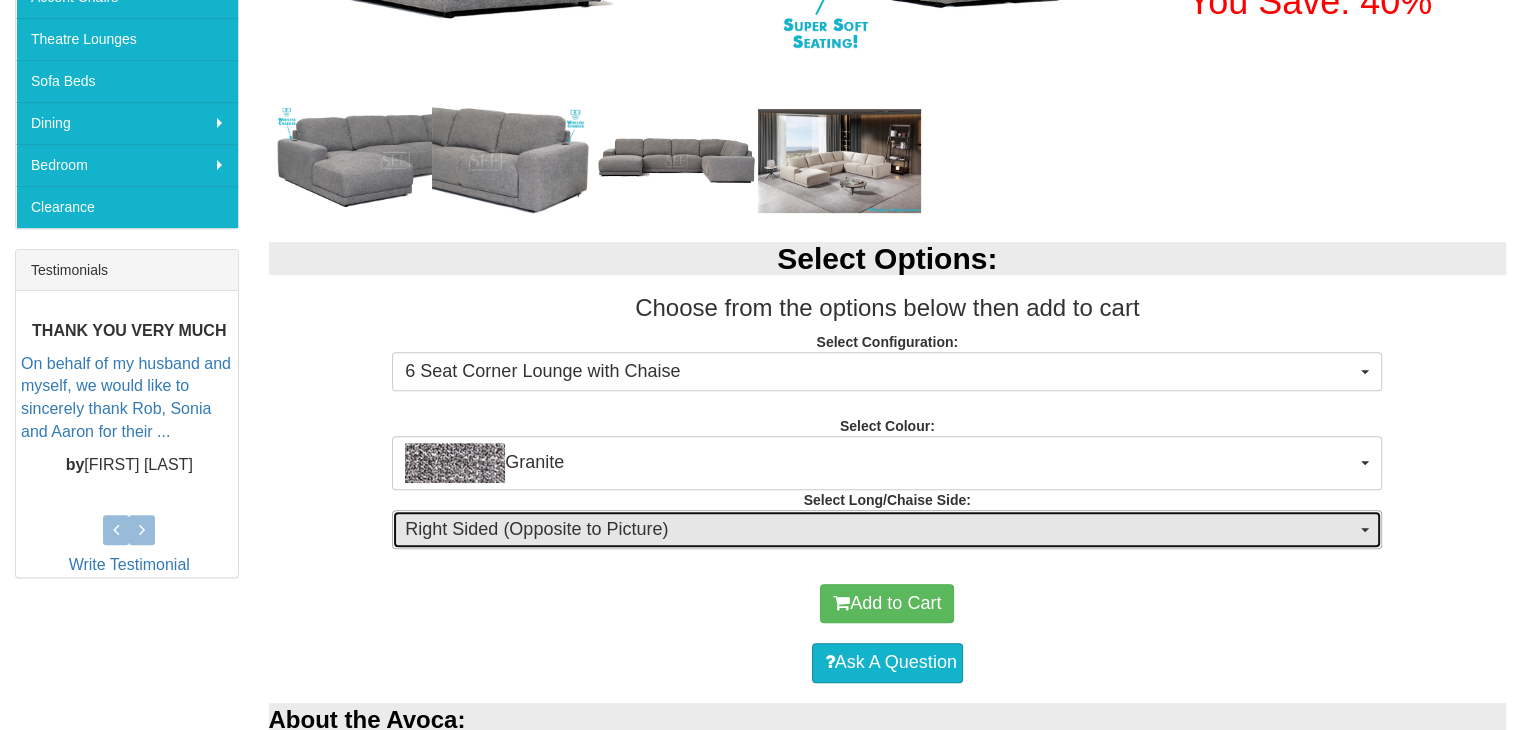 click on "Right Sided (Opposite to Picture)" at bounding box center [887, 530] 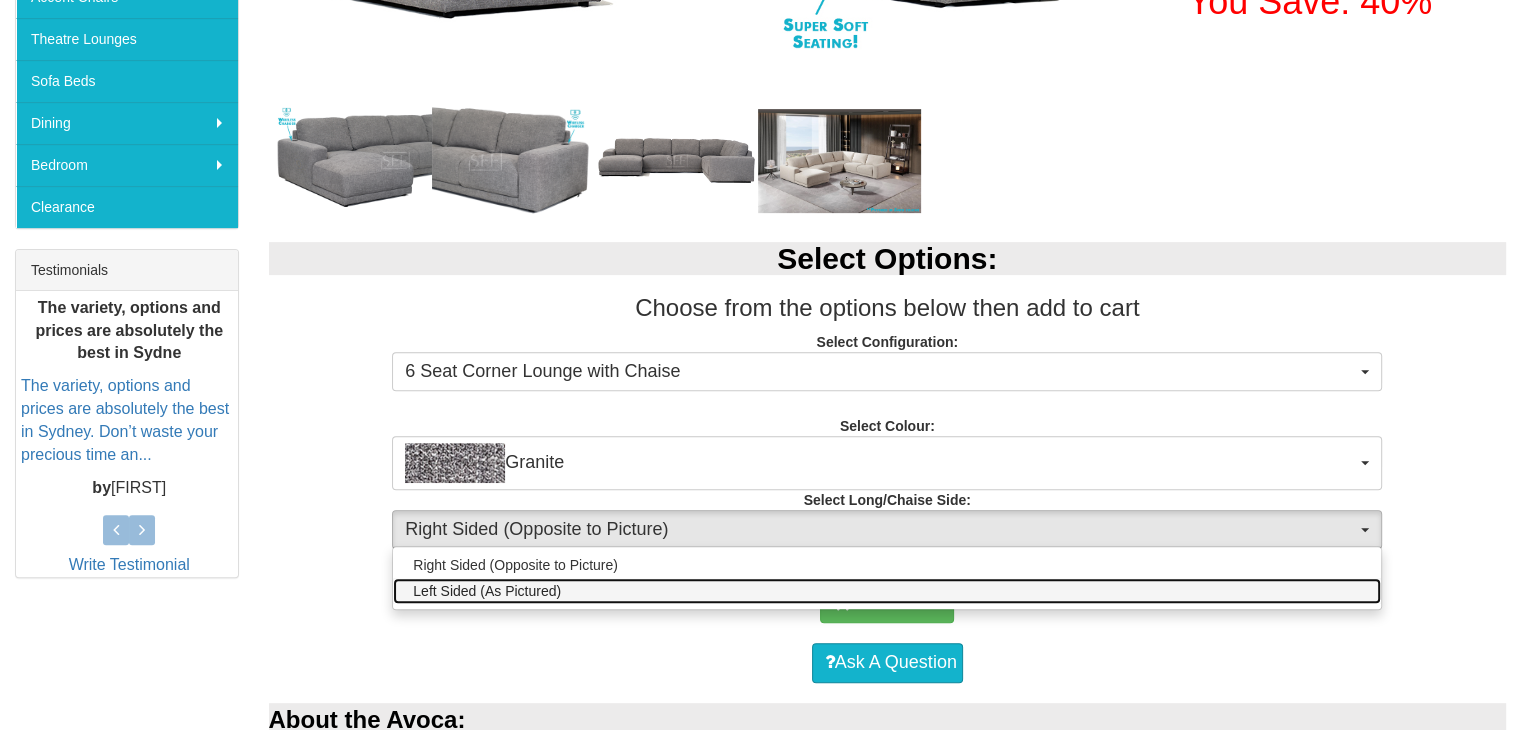 click on "Left Sided (As Pictured)" at bounding box center [487, 591] 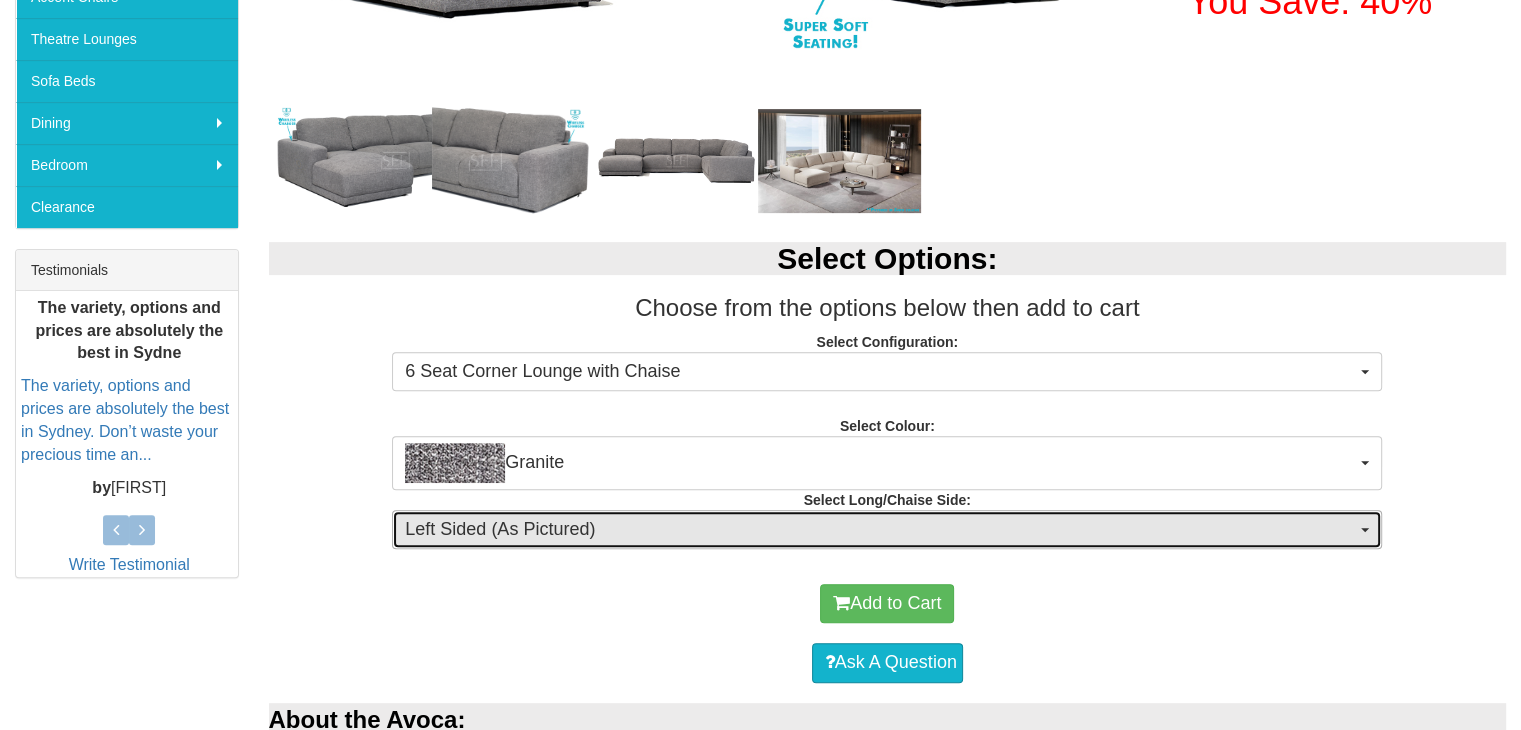 click on "Left Sided (As Pictured)" at bounding box center [887, 530] 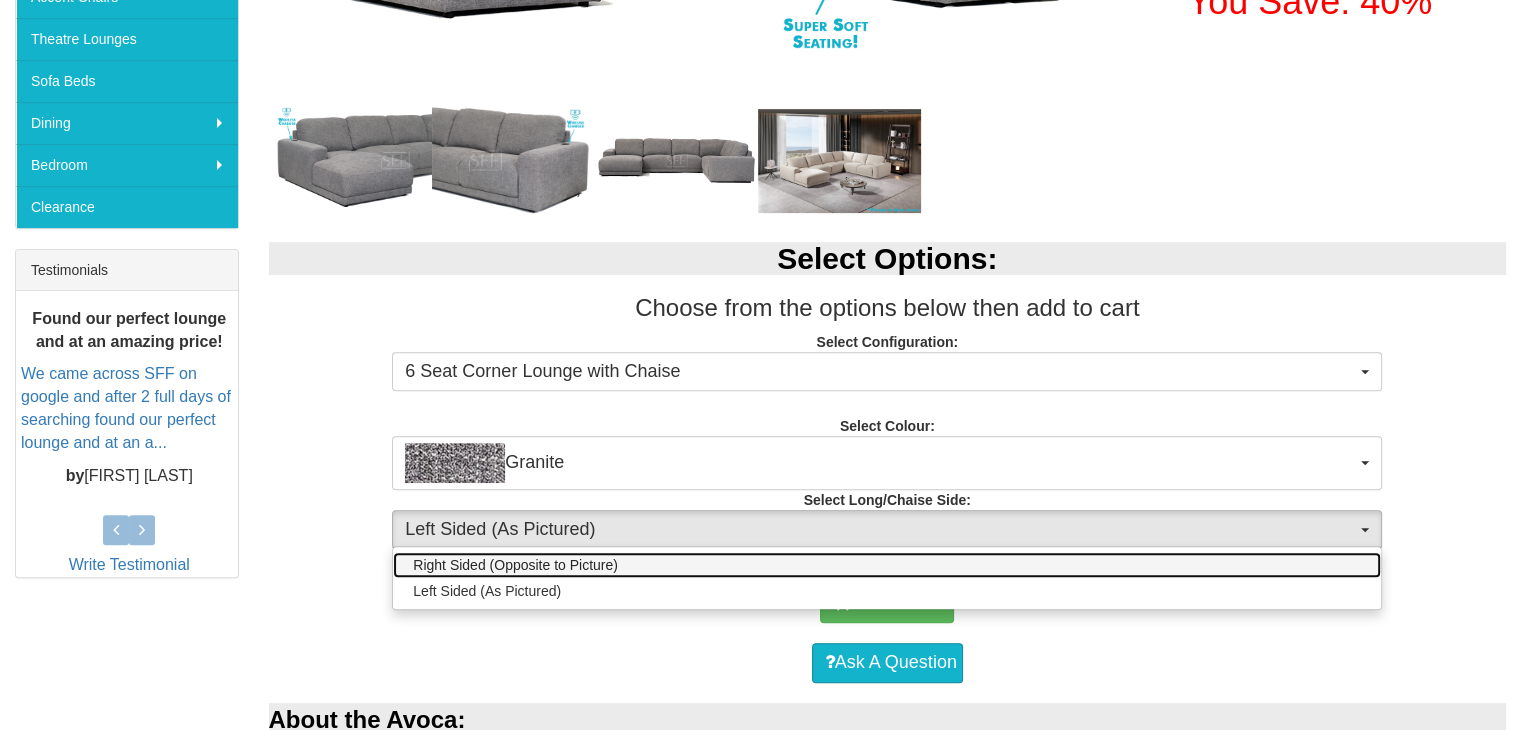 click on "Right Sided (Opposite to Picture)" at bounding box center (887, 565) 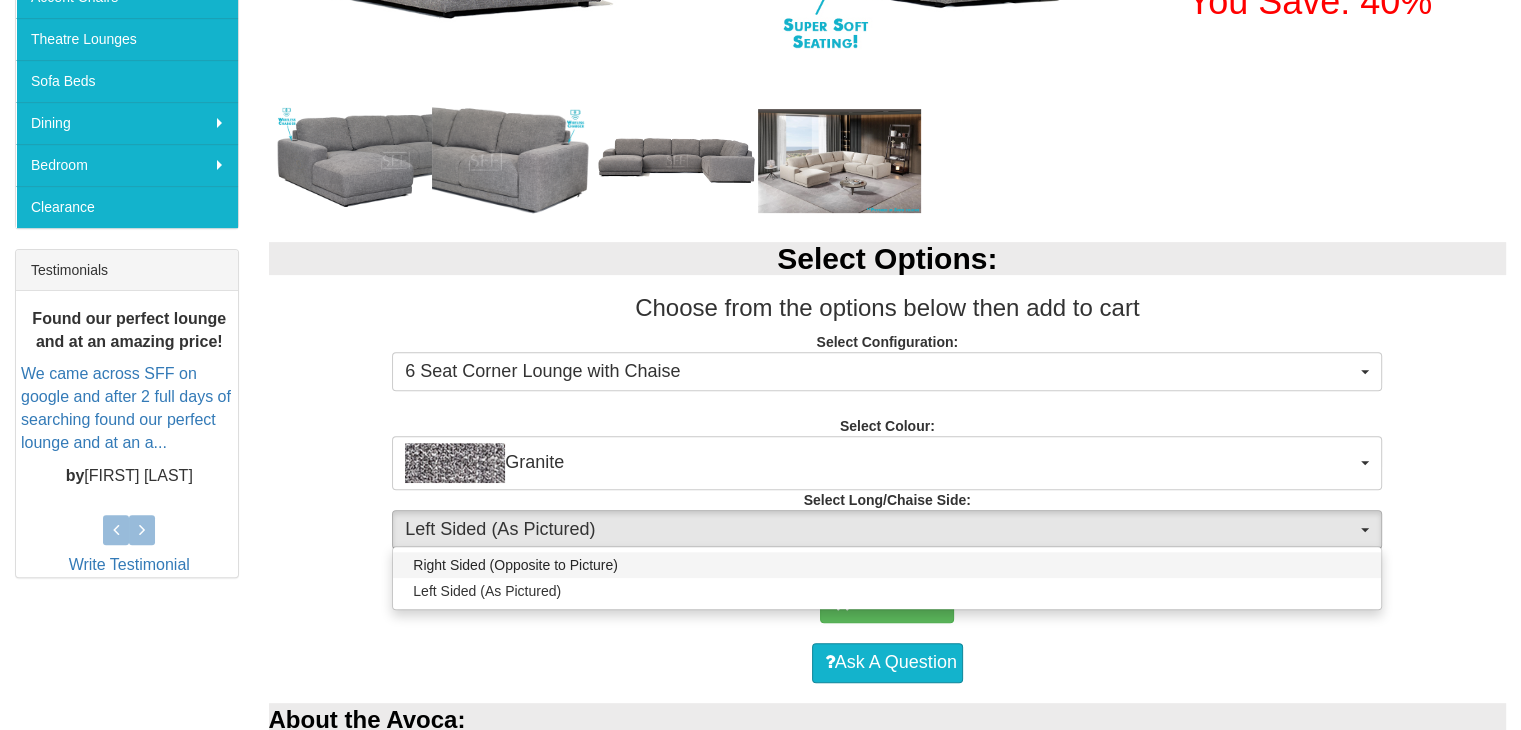 select on "1587" 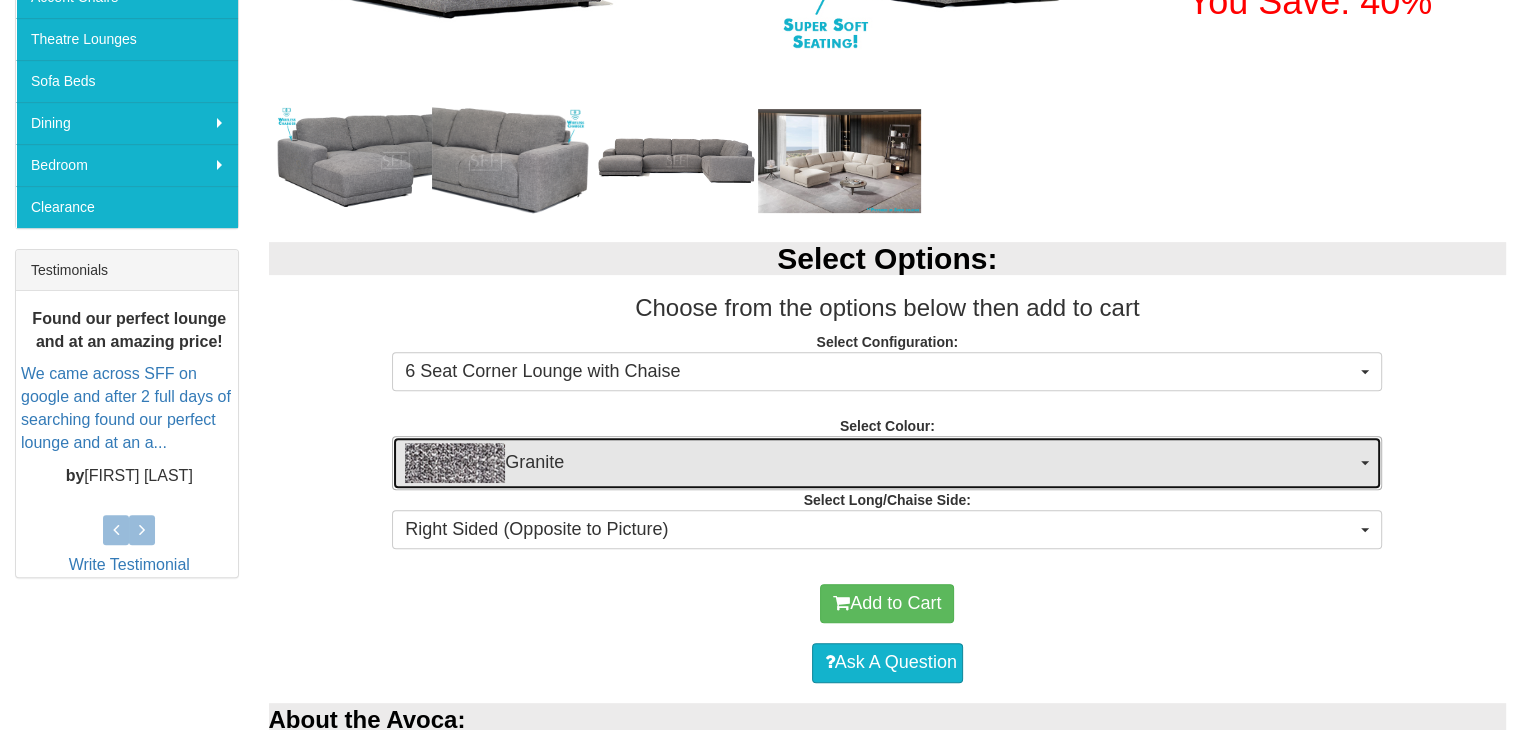 click on "Granite" at bounding box center (887, 463) 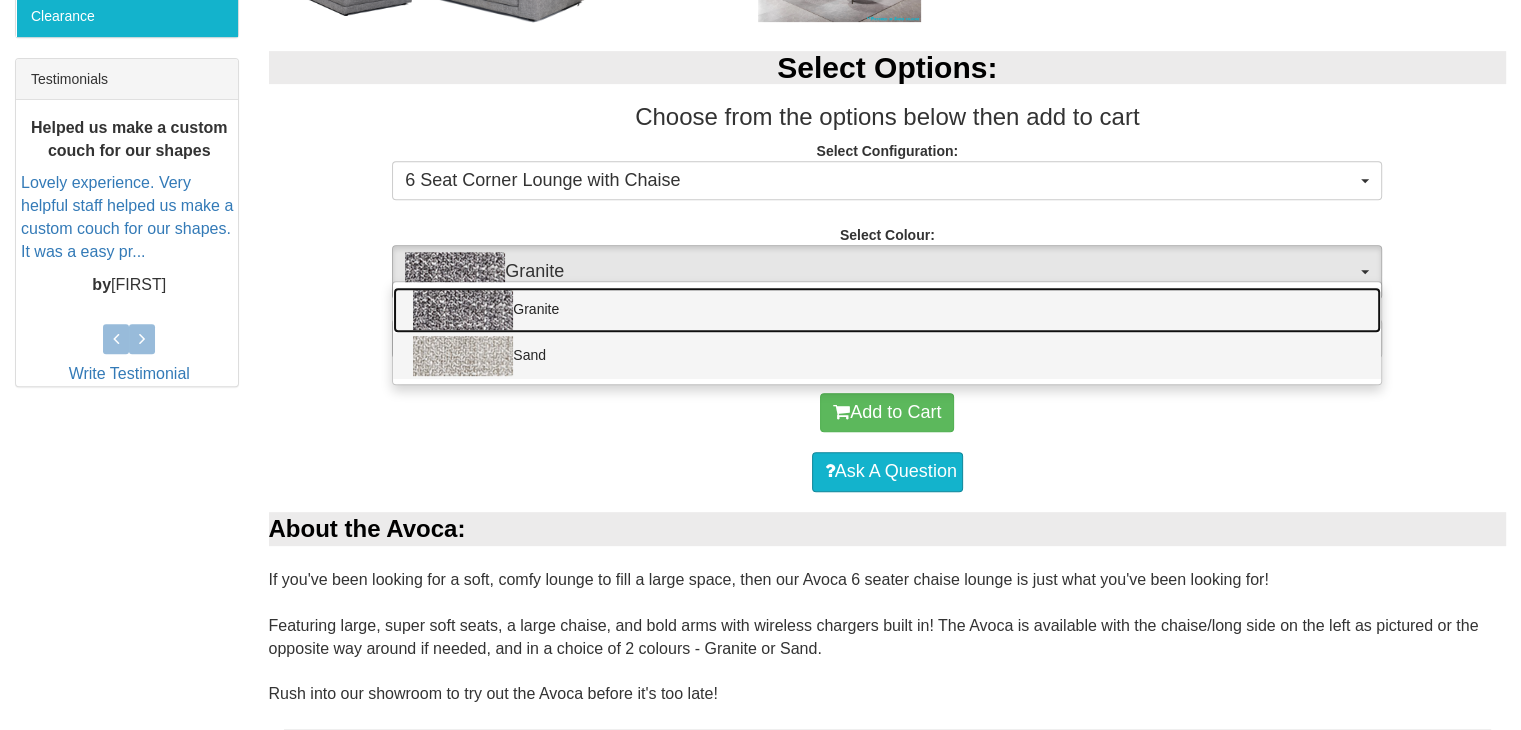 scroll, scrollTop: 800, scrollLeft: 0, axis: vertical 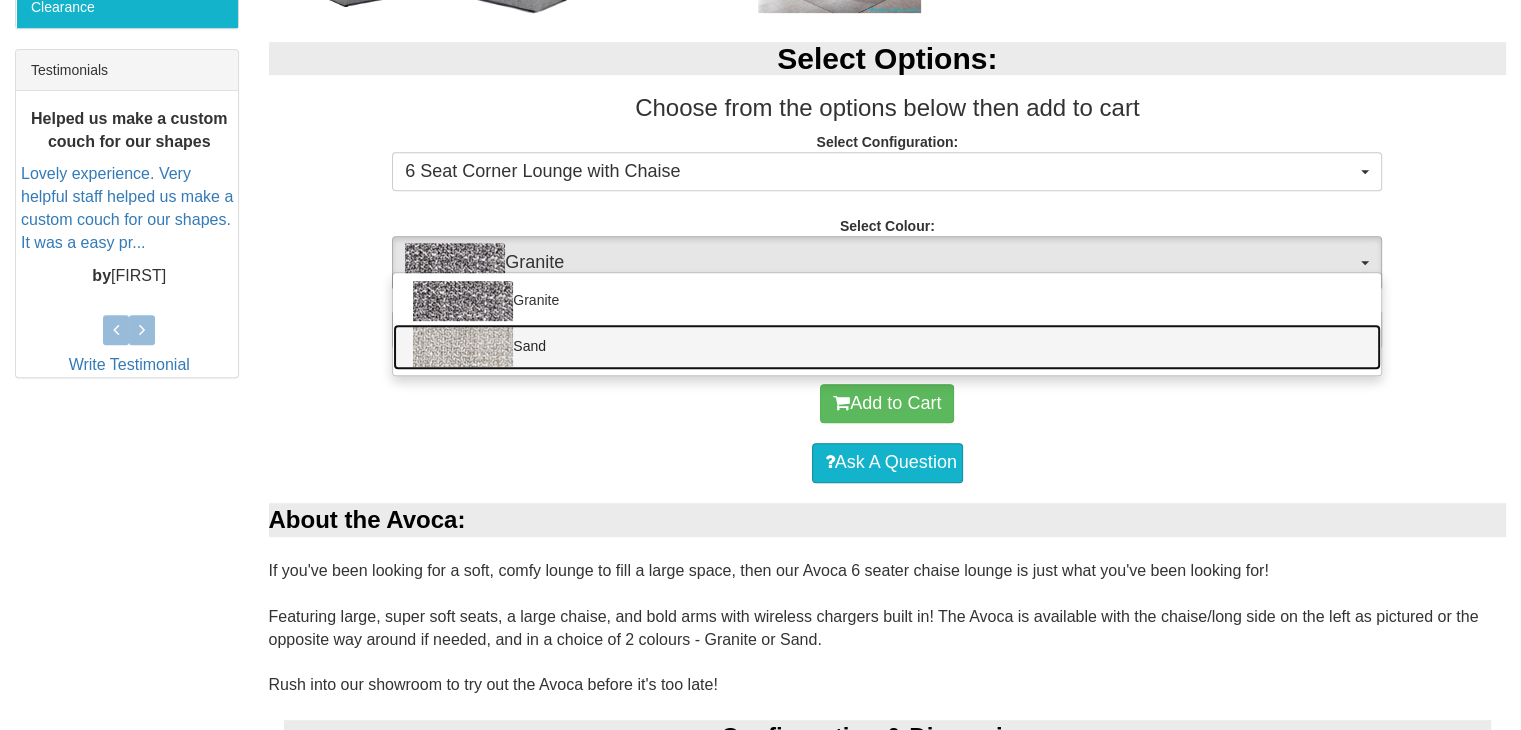 click on "Sand" at bounding box center (887, 347) 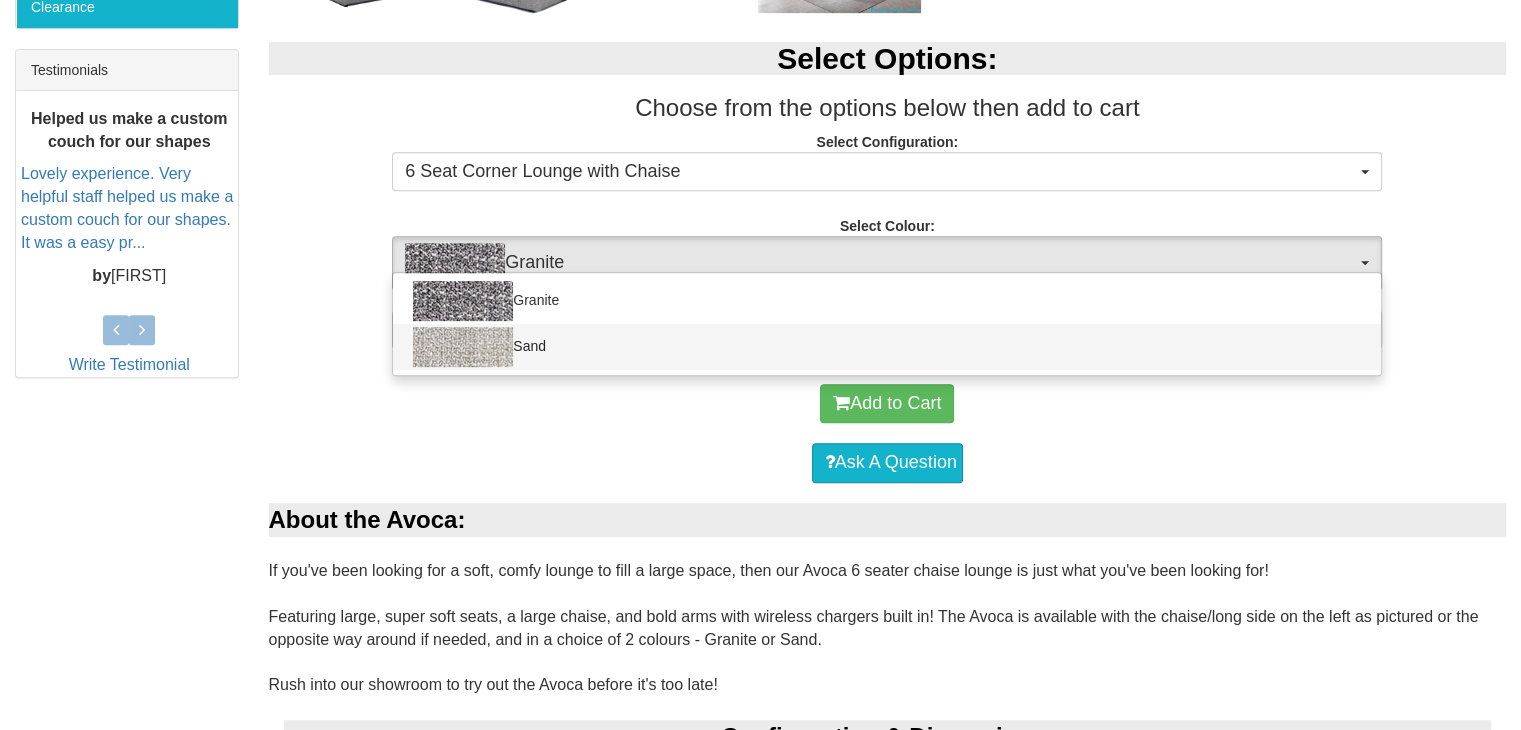 select on "1893" 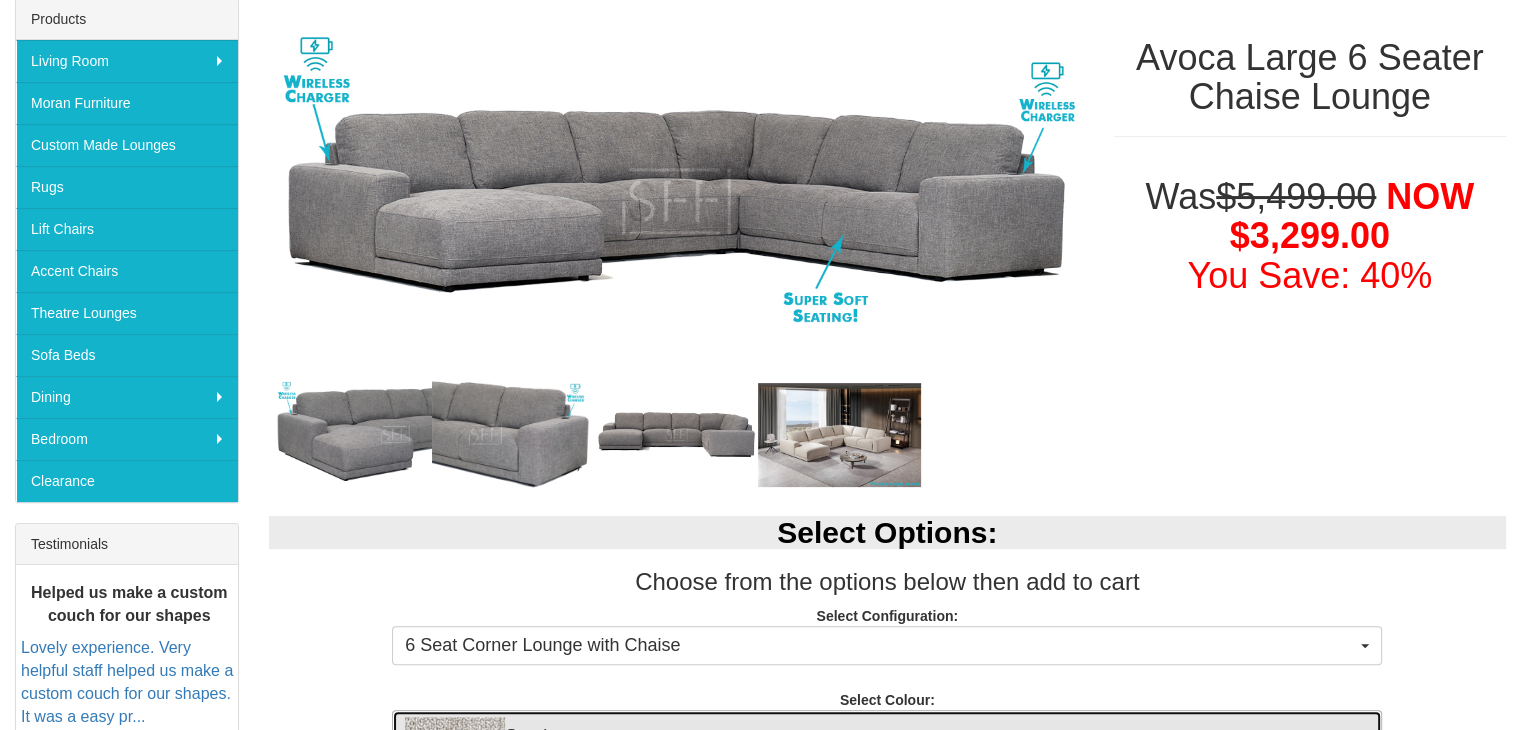 scroll, scrollTop: 300, scrollLeft: 0, axis: vertical 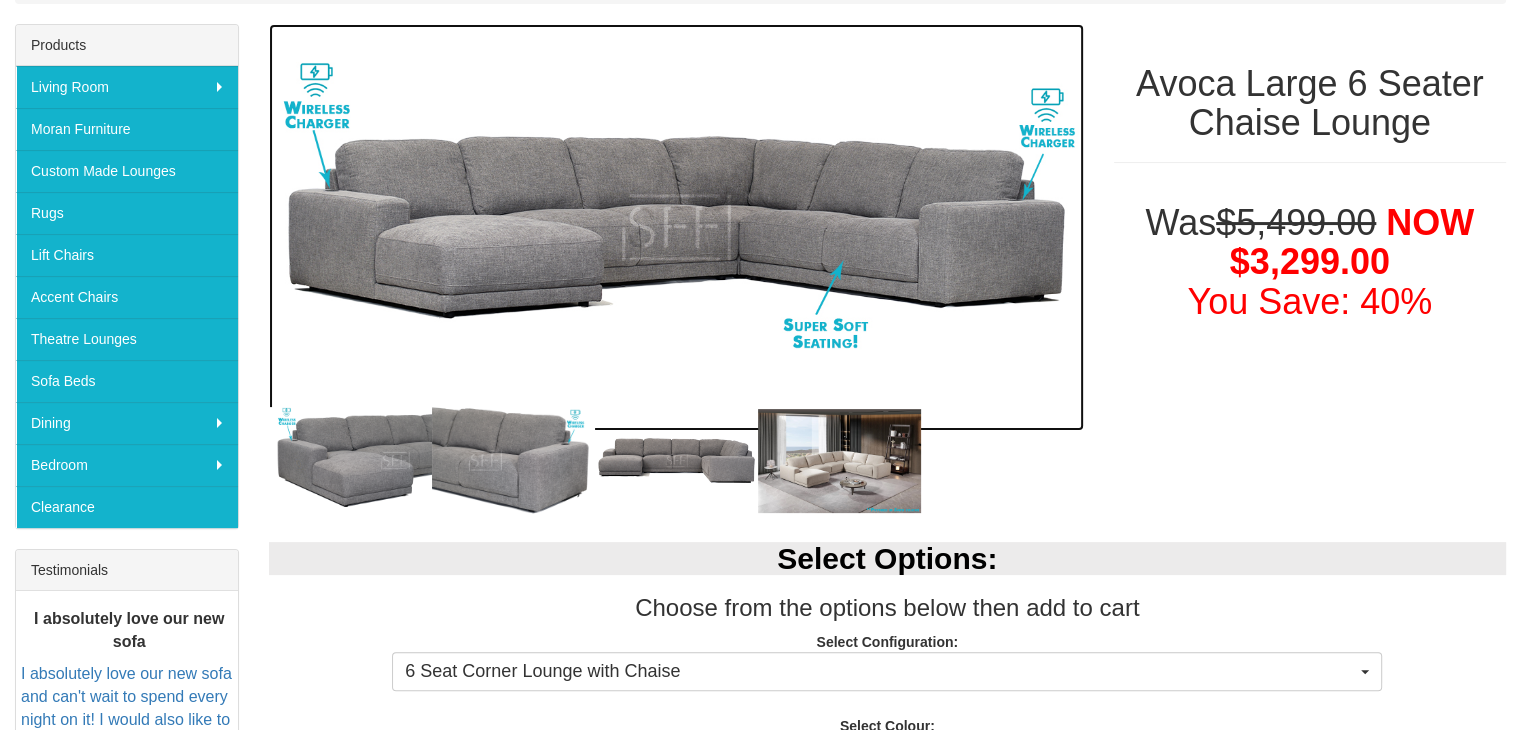 click at bounding box center [676, 228] 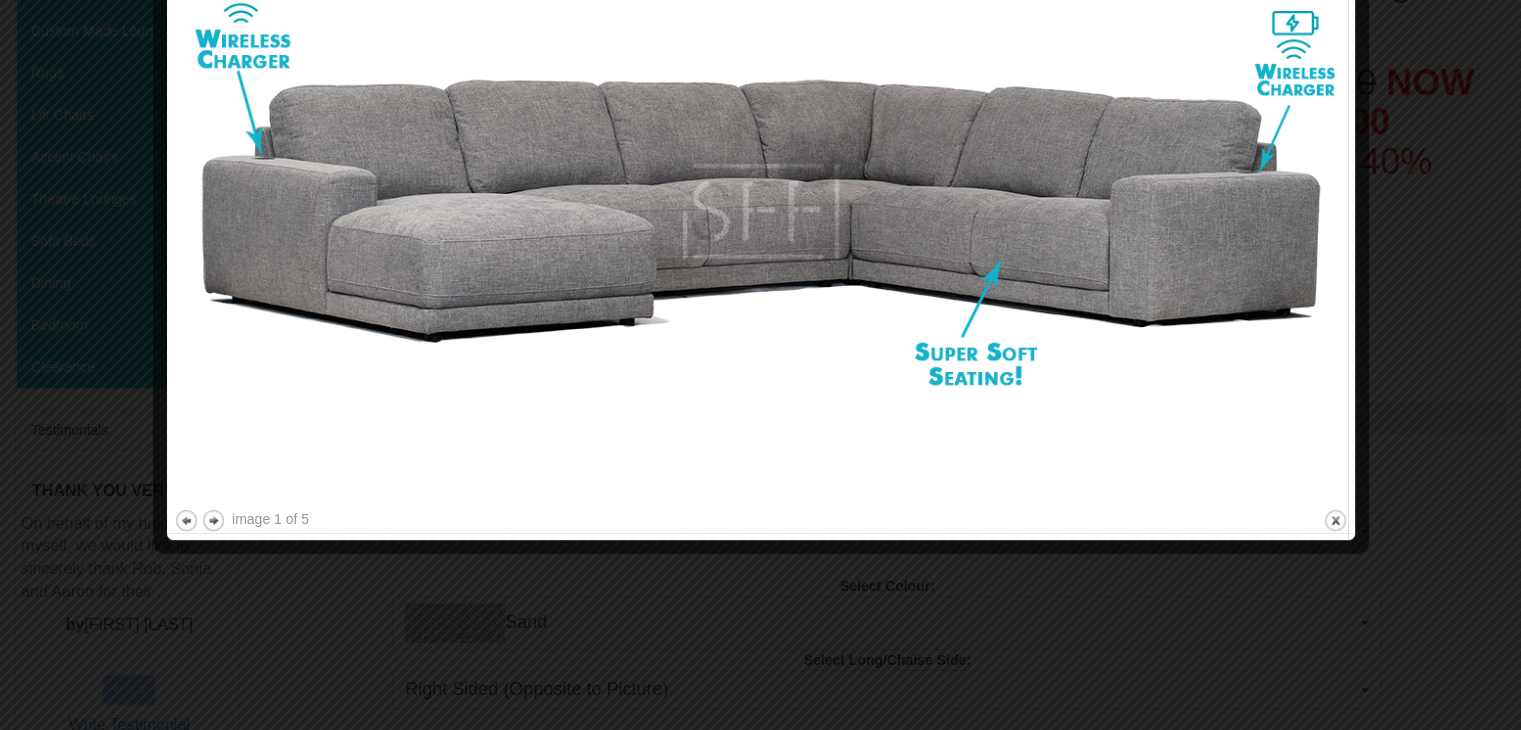scroll, scrollTop: 600, scrollLeft: 0, axis: vertical 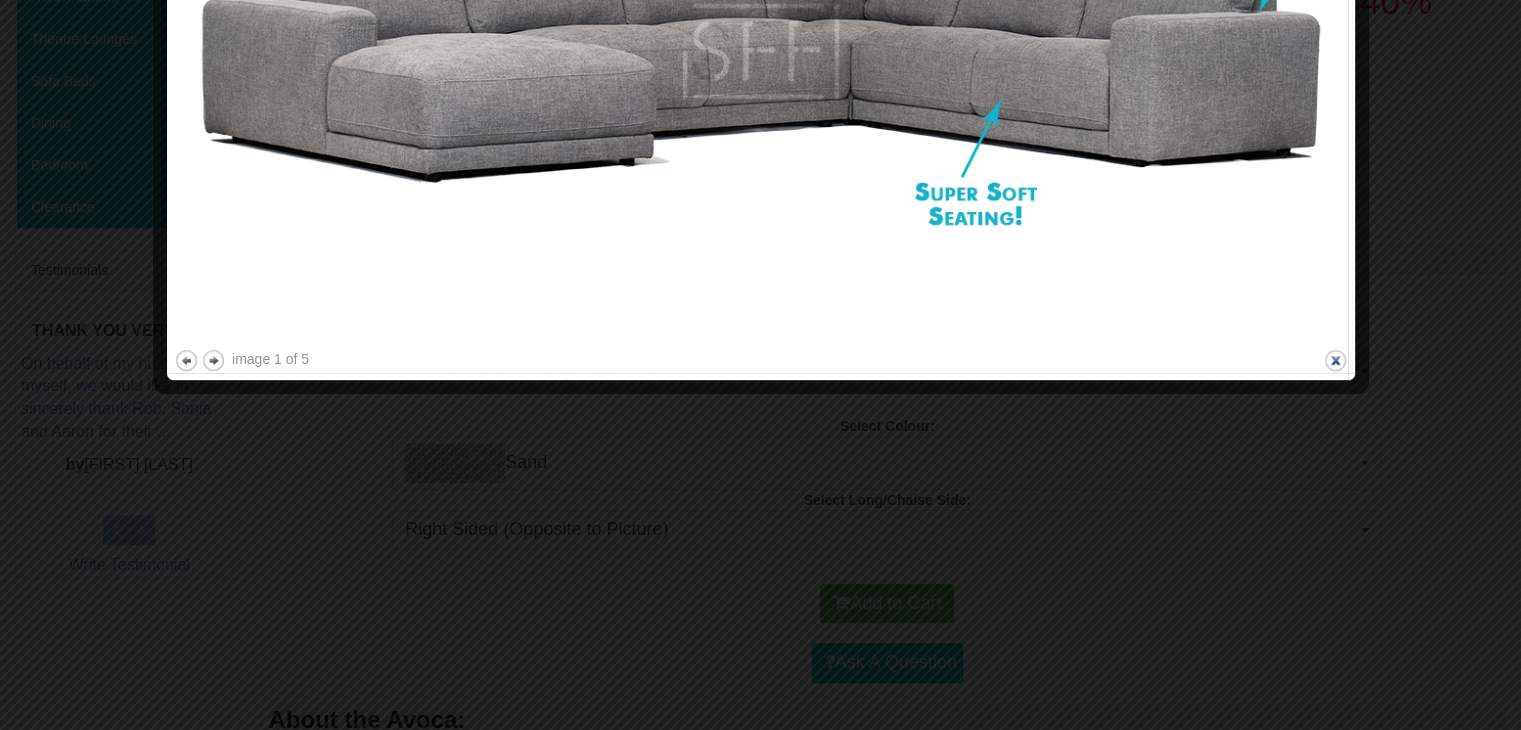 click on "close" at bounding box center (1335, 360) 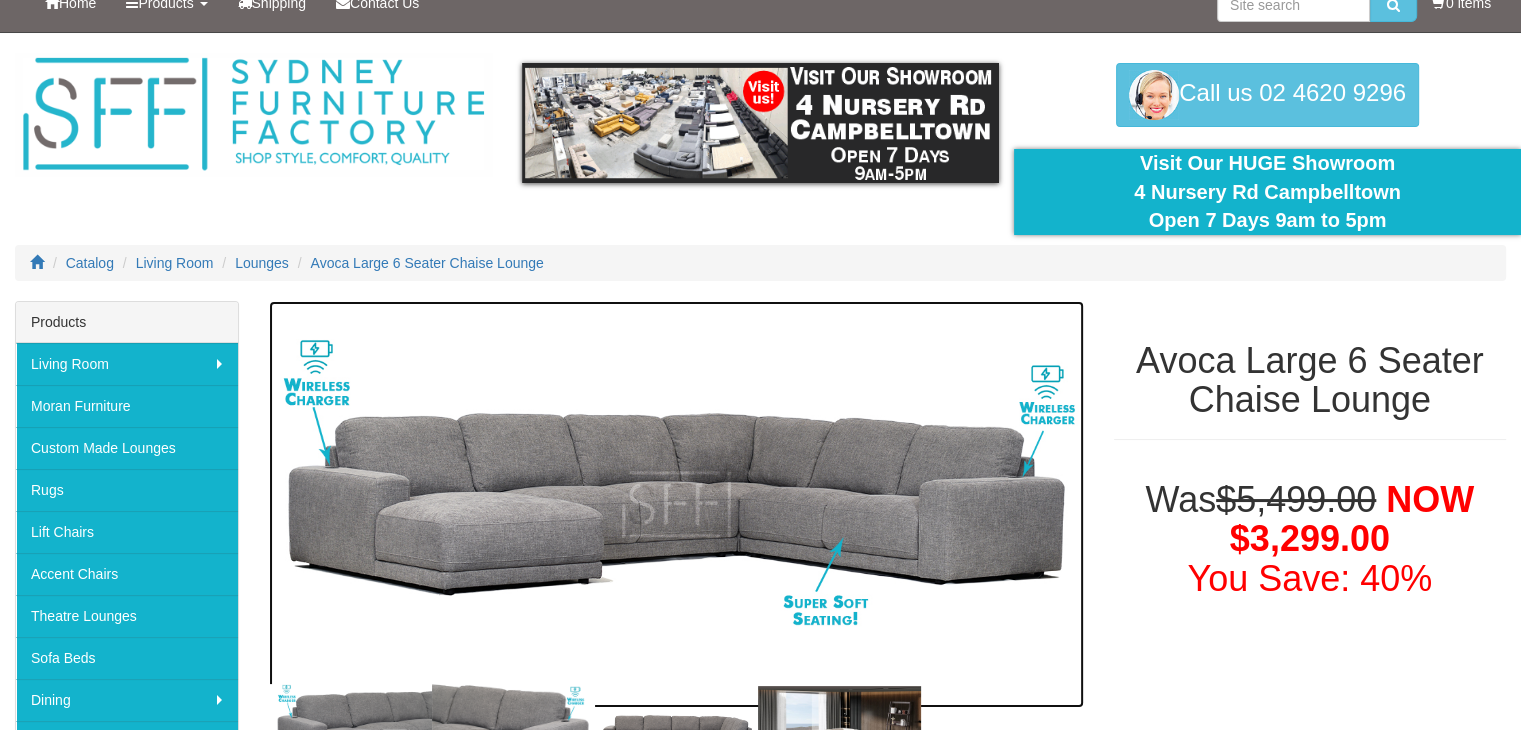 scroll, scrollTop: 0, scrollLeft: 0, axis: both 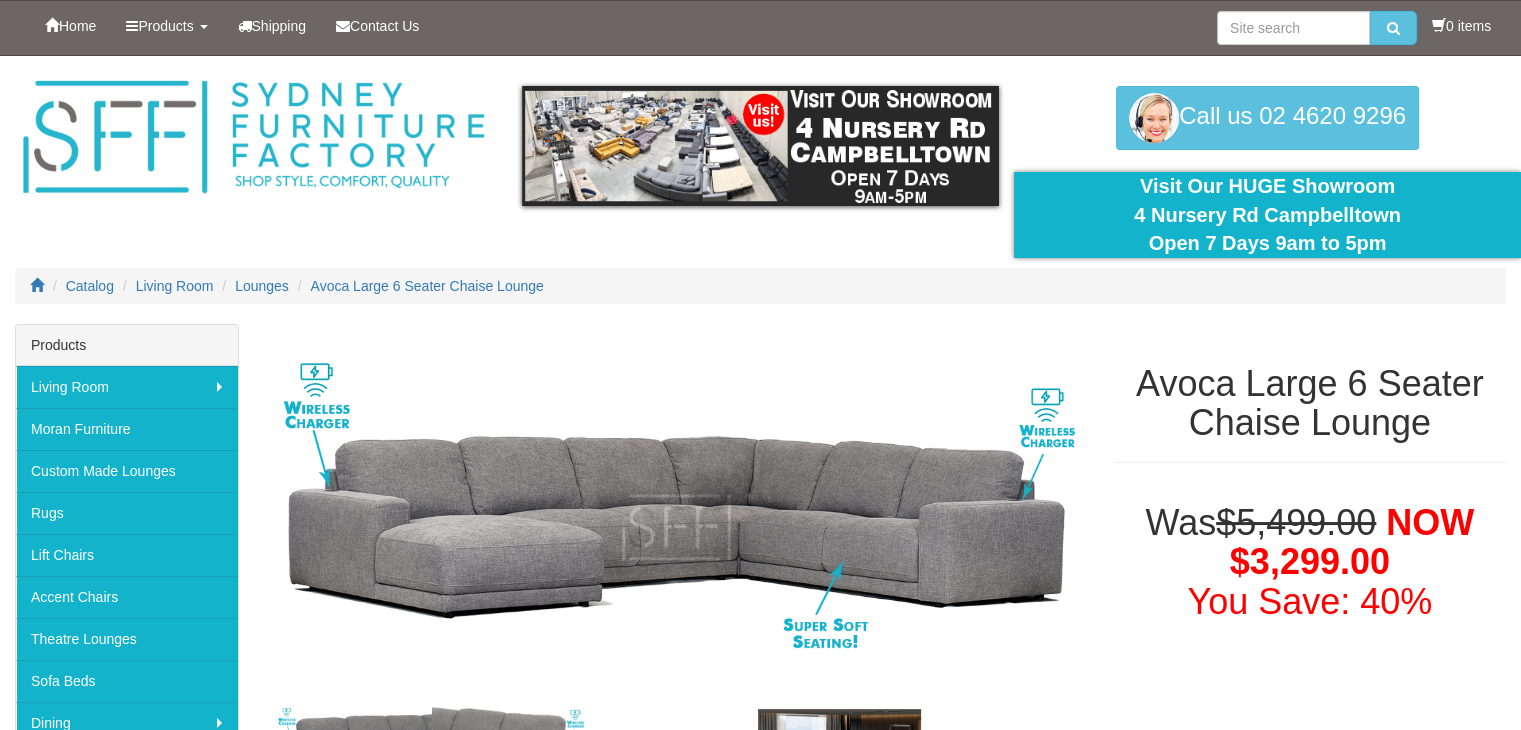click on "Visit Our HUGE Showroom 4 Nursery Rd Campbelltown Open 7 Days 9am to 5pm" at bounding box center [1267, 215] 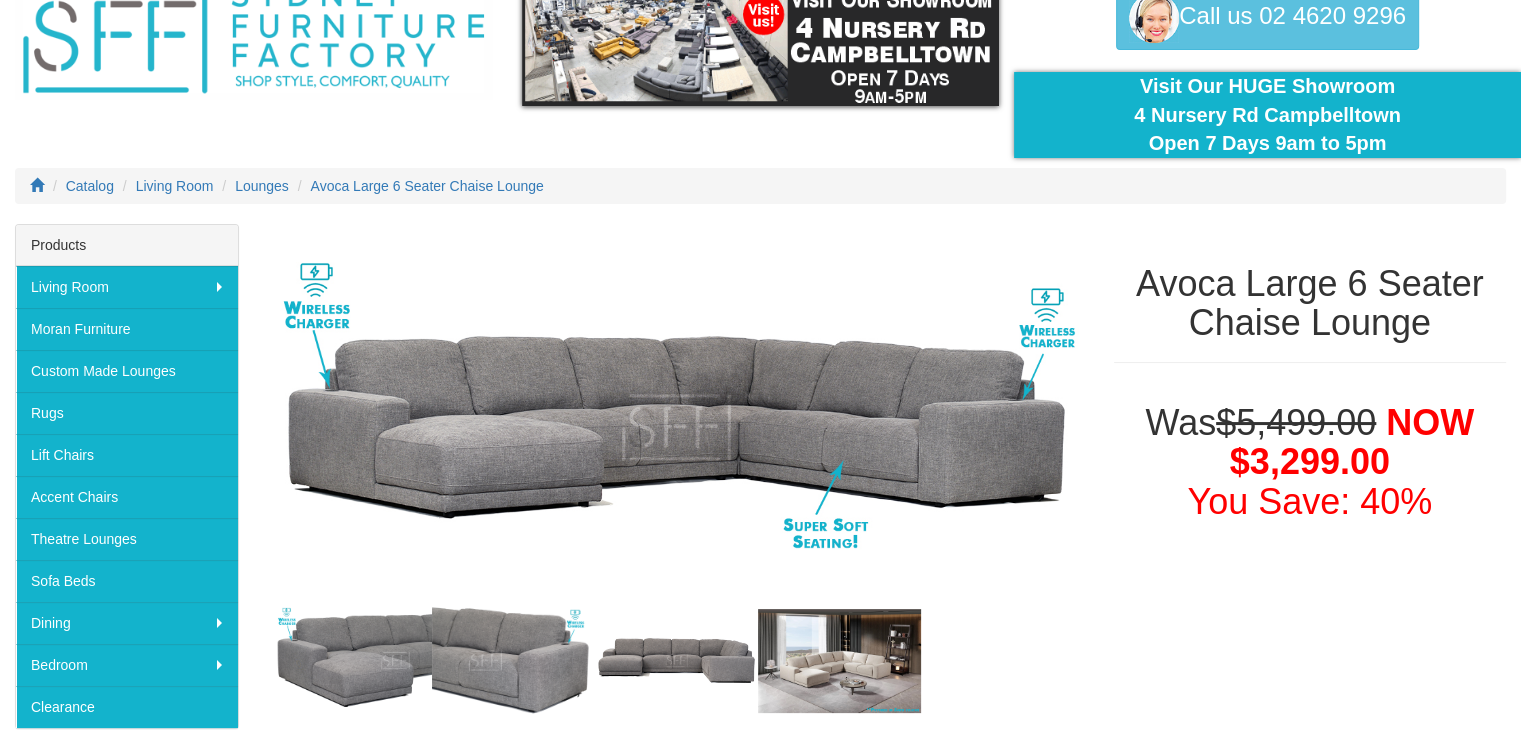 scroll, scrollTop: 200, scrollLeft: 0, axis: vertical 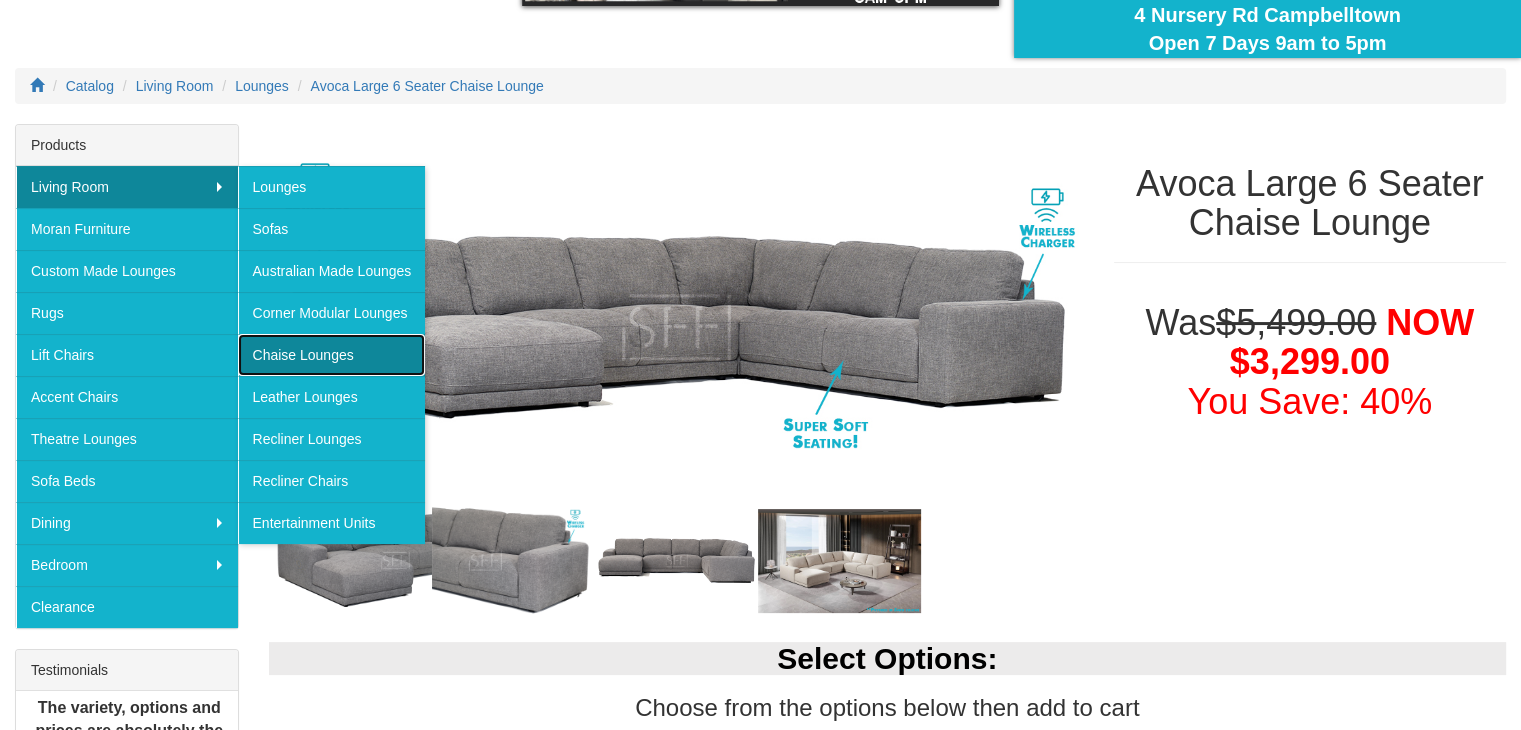 click on "Chaise Lounges" at bounding box center (332, 355) 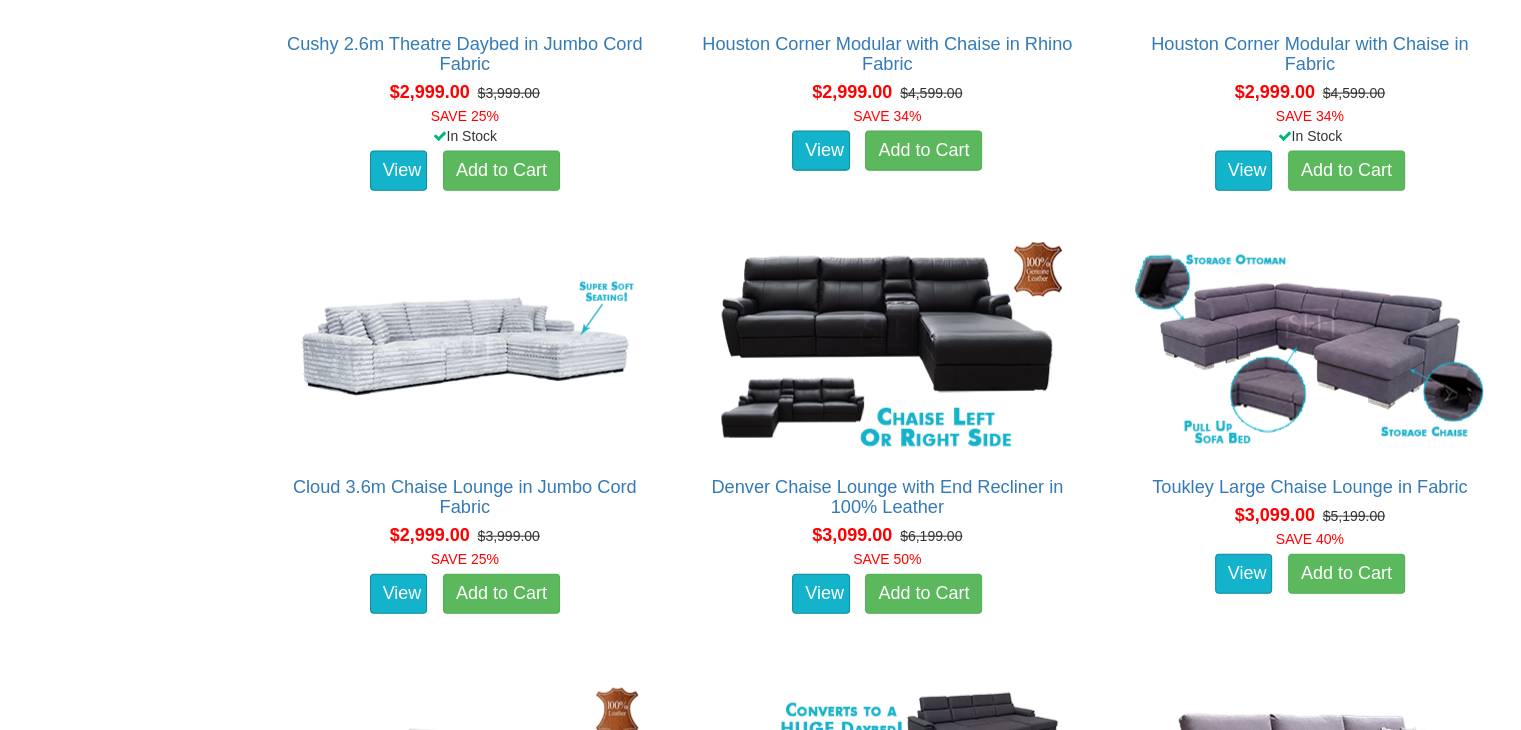scroll, scrollTop: 4600, scrollLeft: 0, axis: vertical 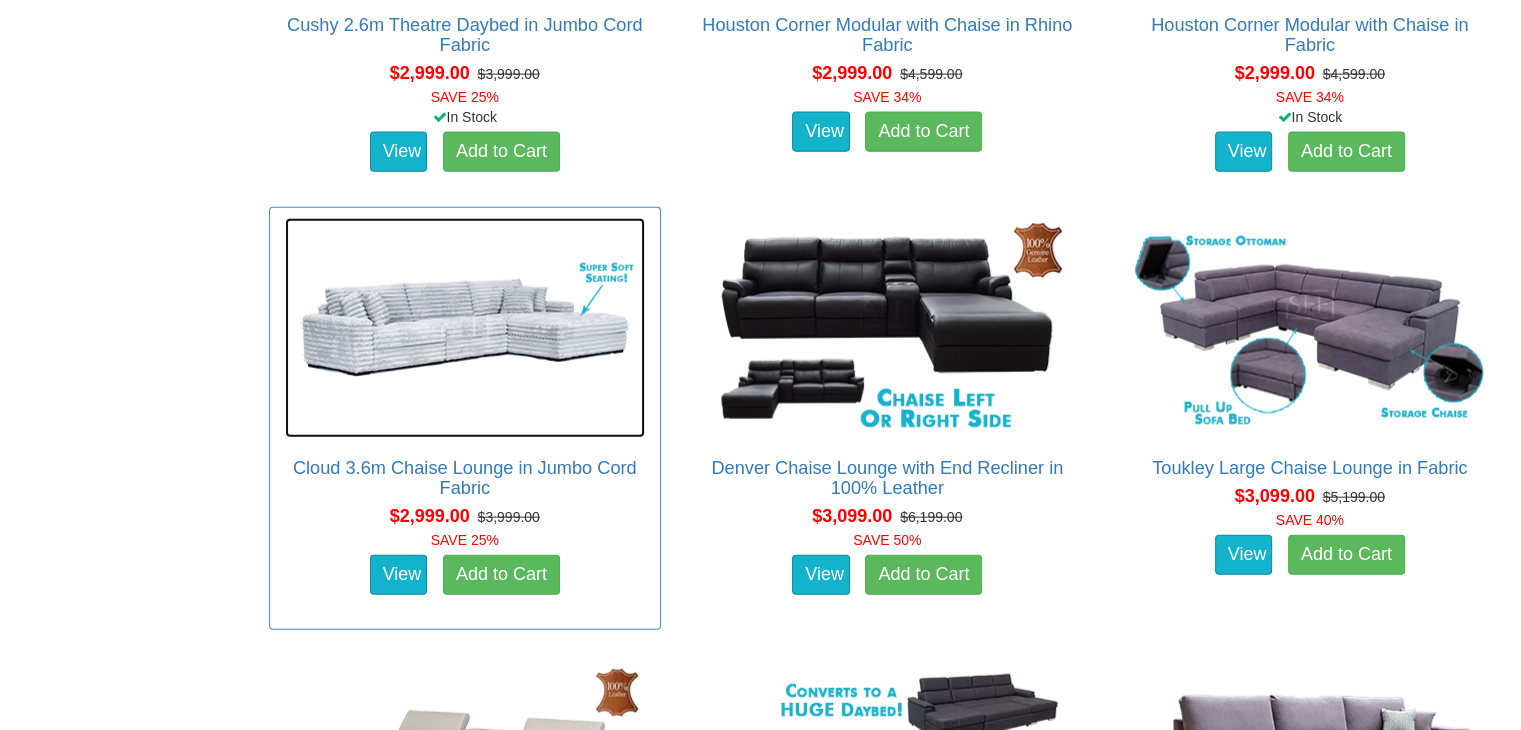 click at bounding box center [465, 328] 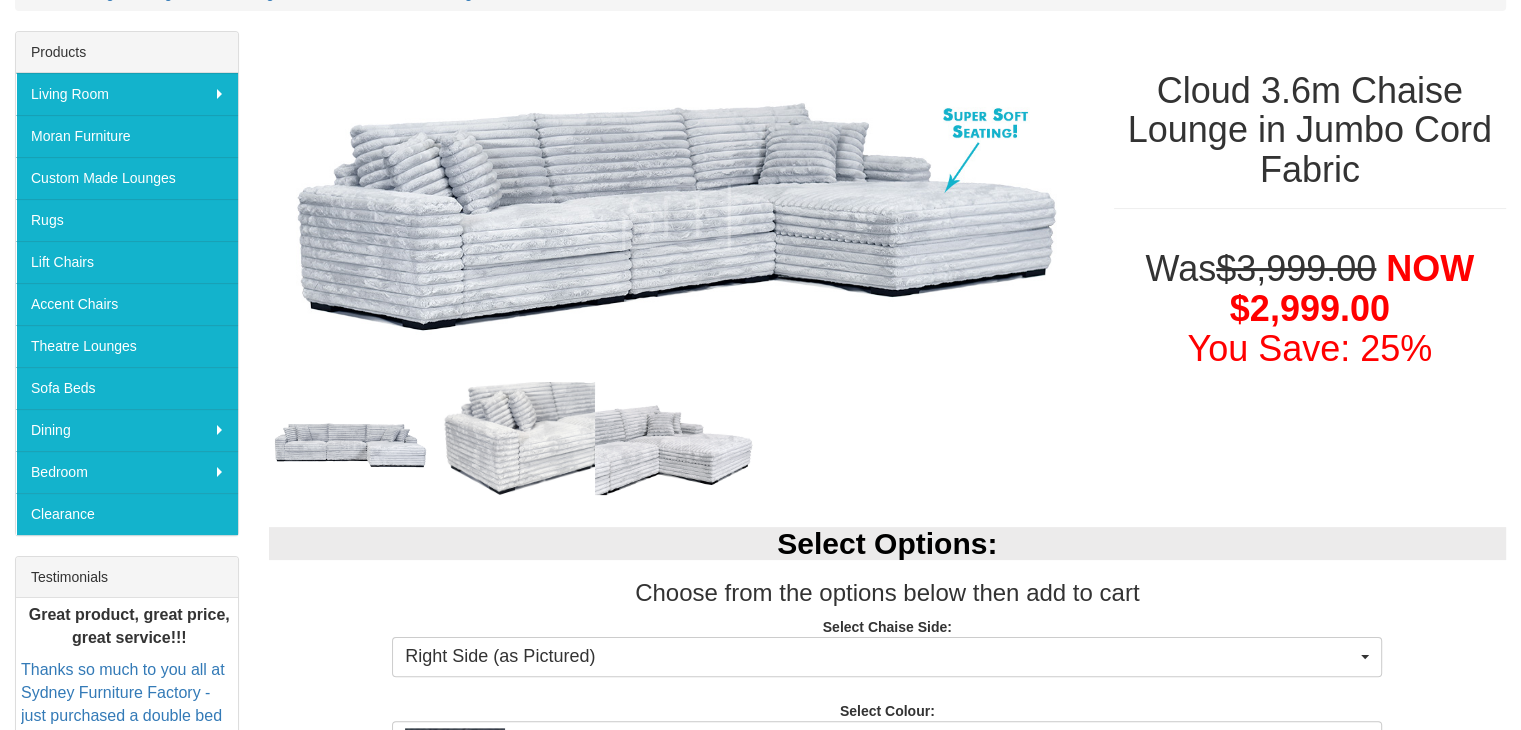 scroll, scrollTop: 500, scrollLeft: 0, axis: vertical 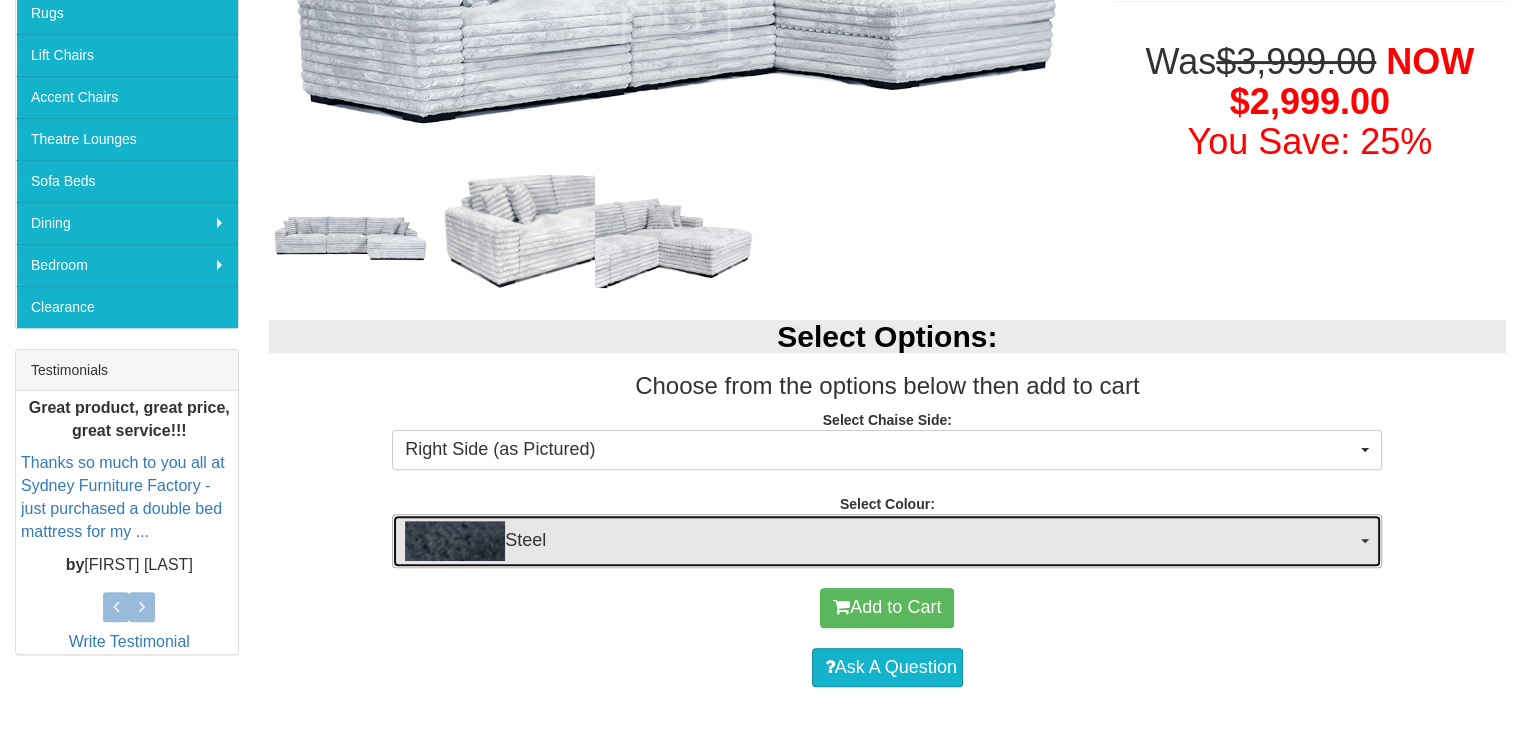 click on "Steel" at bounding box center [887, 541] 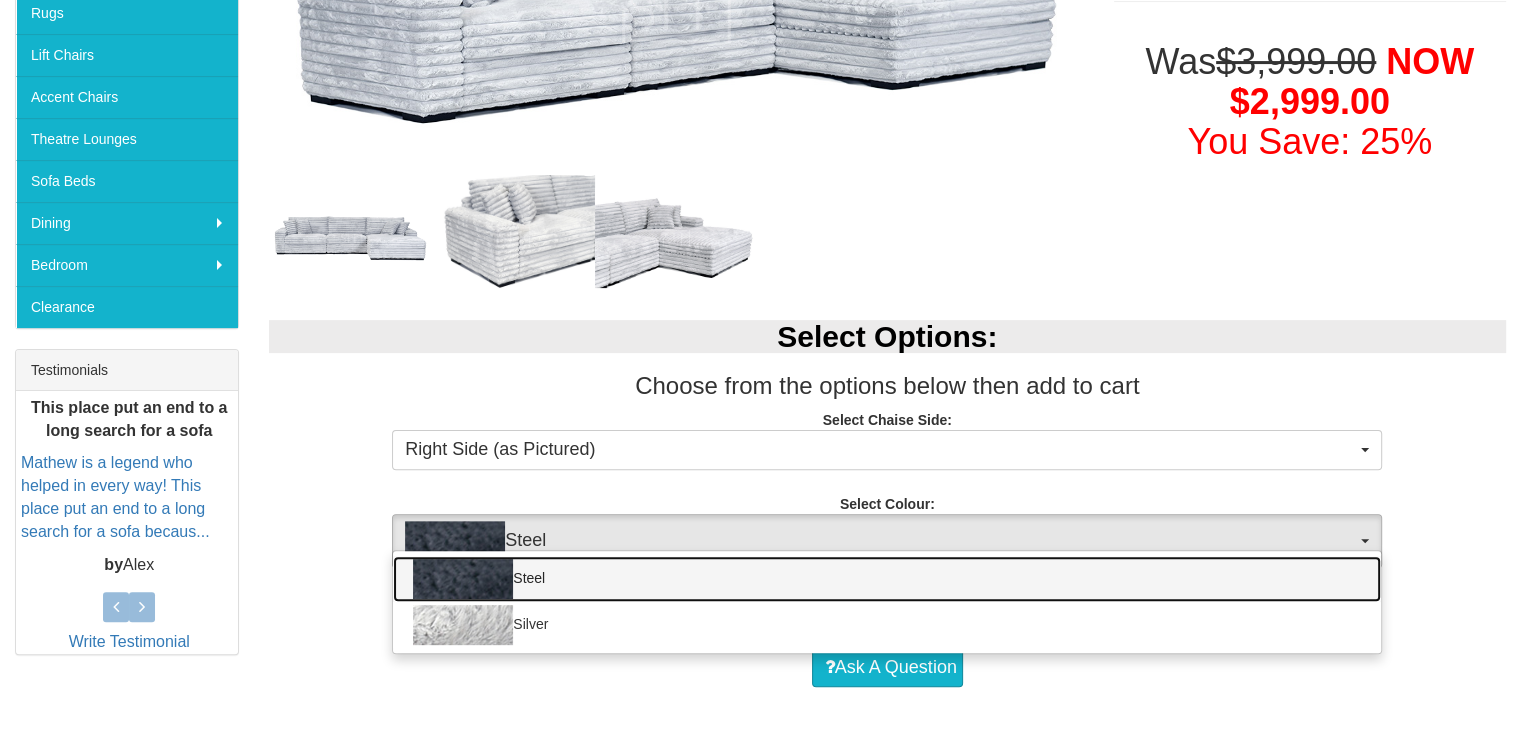 click on "Steel" at bounding box center (887, 579) 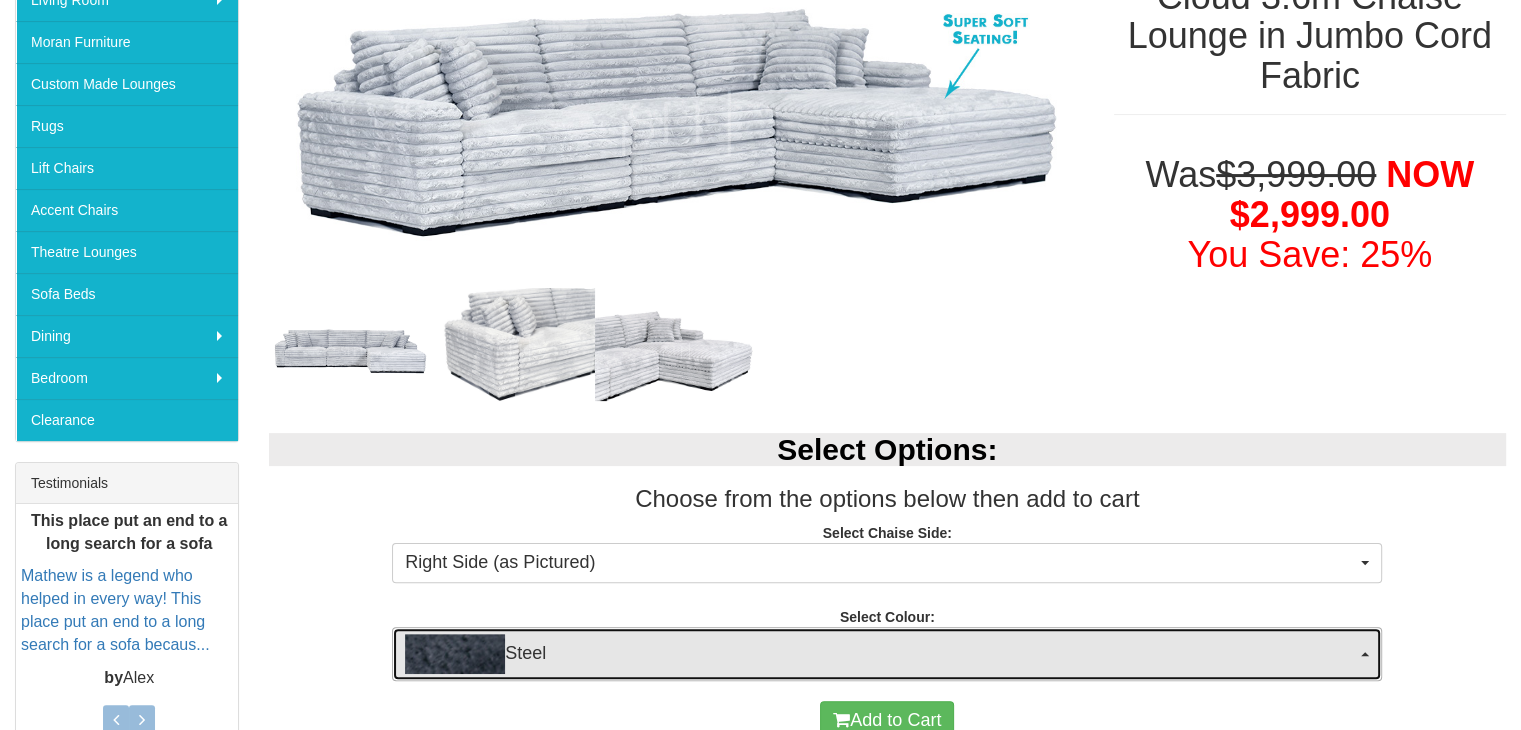 scroll, scrollTop: 300, scrollLeft: 0, axis: vertical 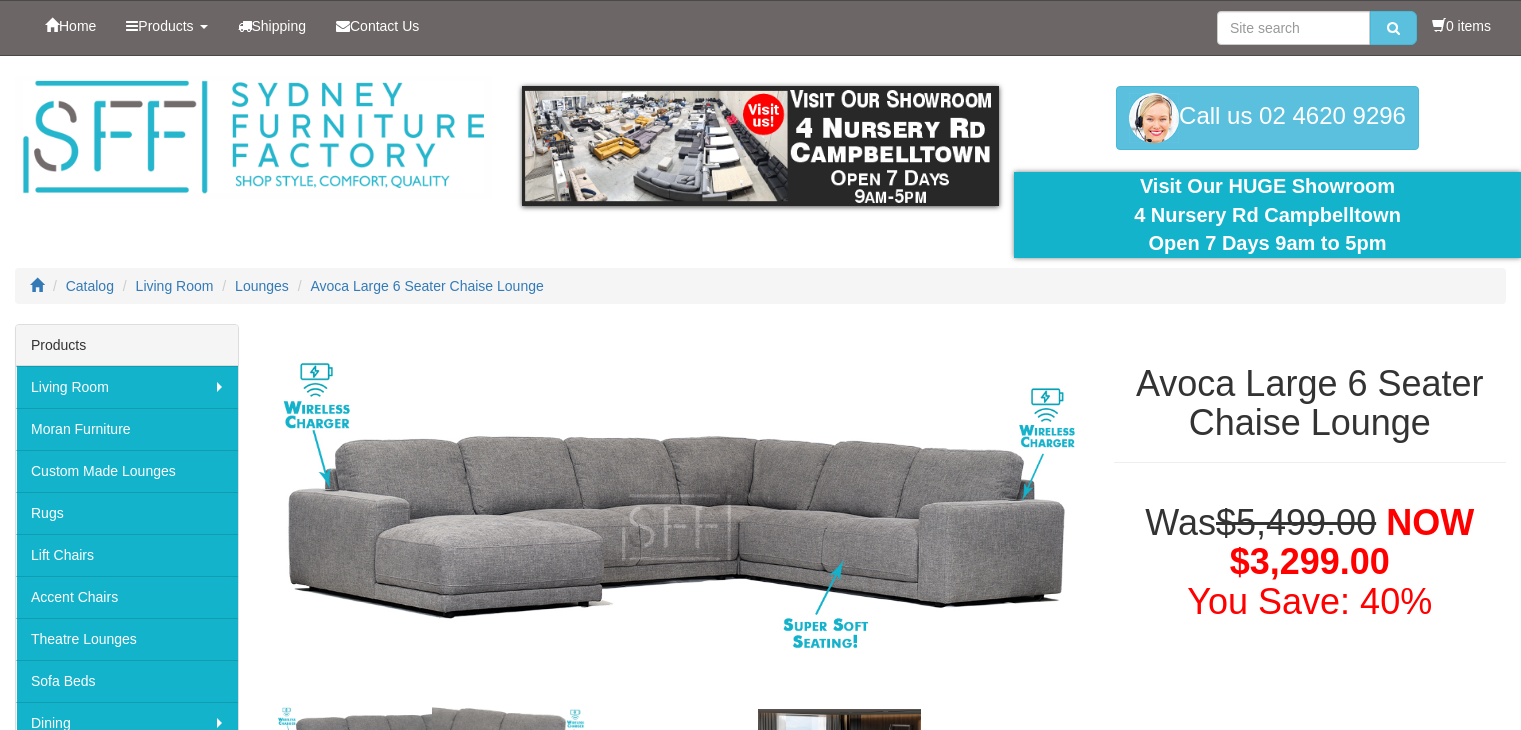 select on "1893" 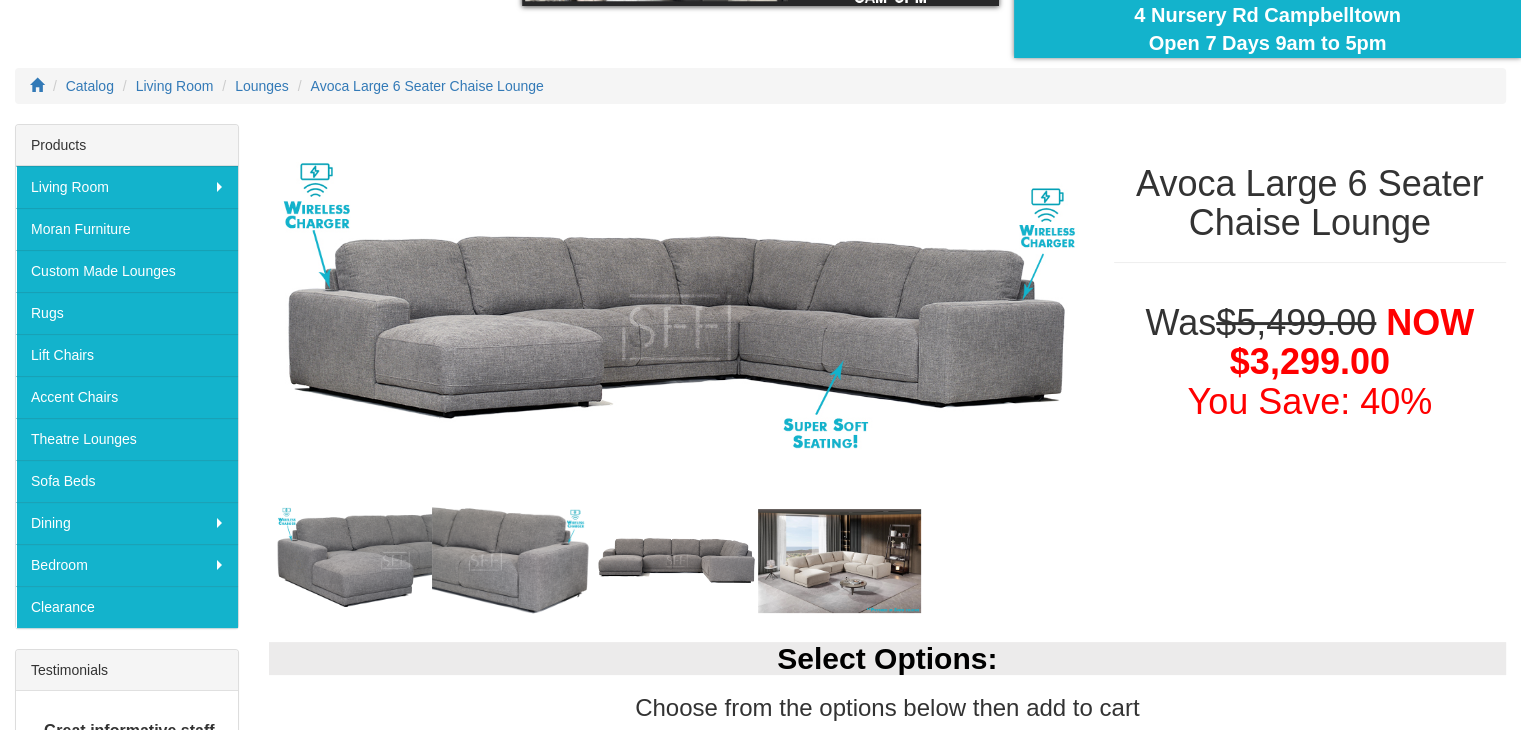 select on "1893" 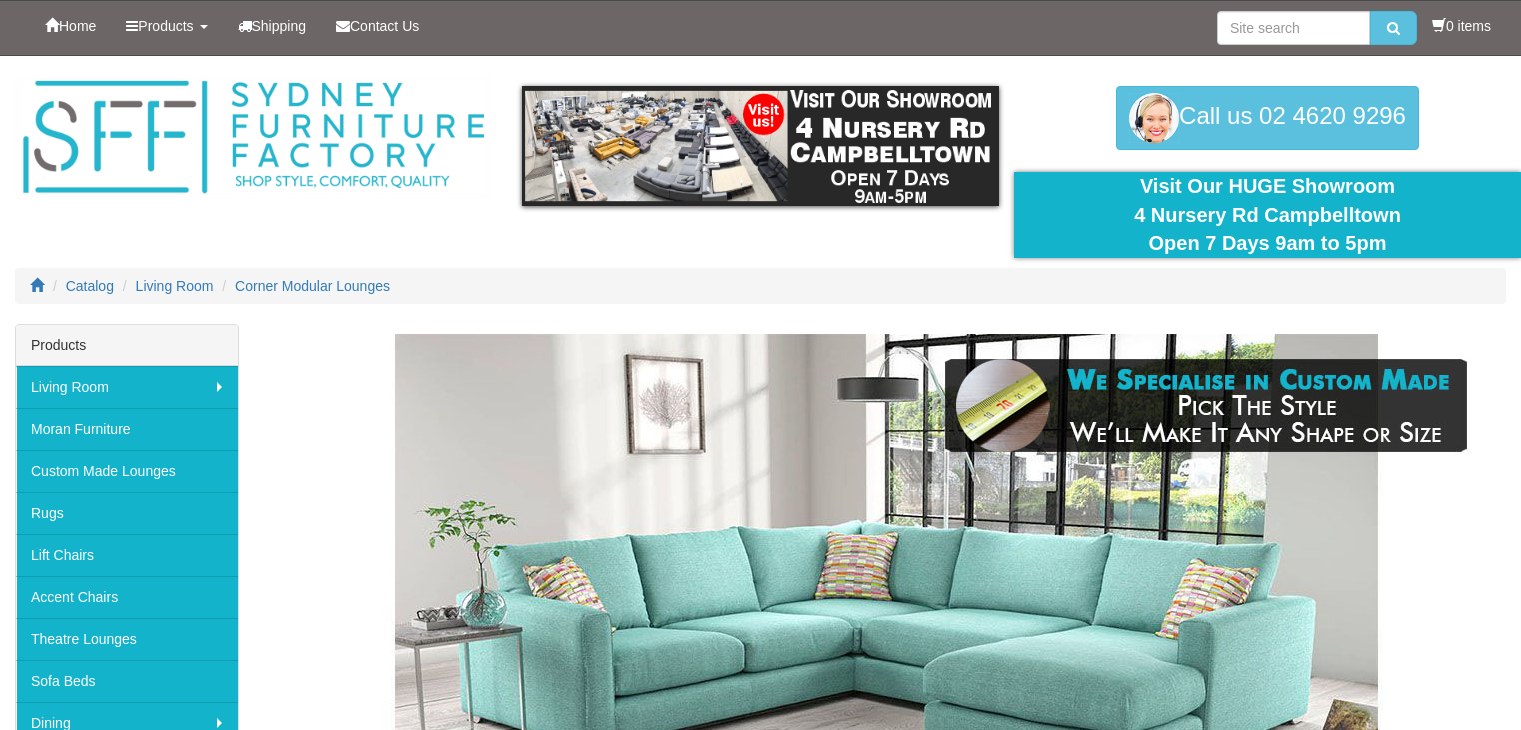 scroll, scrollTop: 3372, scrollLeft: 0, axis: vertical 